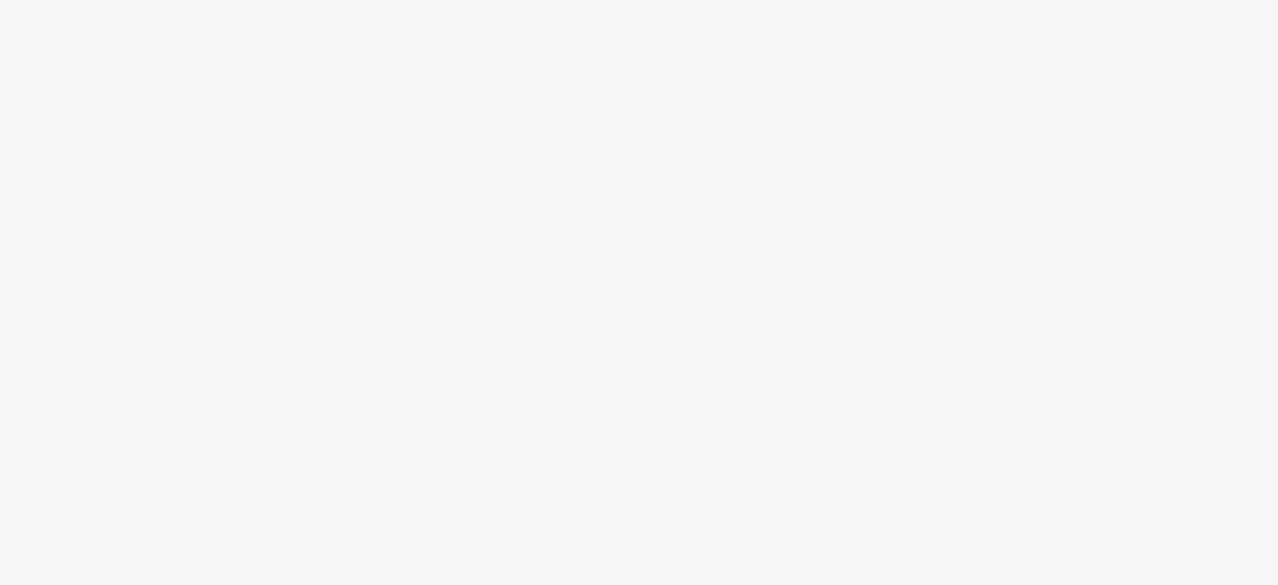 scroll, scrollTop: 0, scrollLeft: 0, axis: both 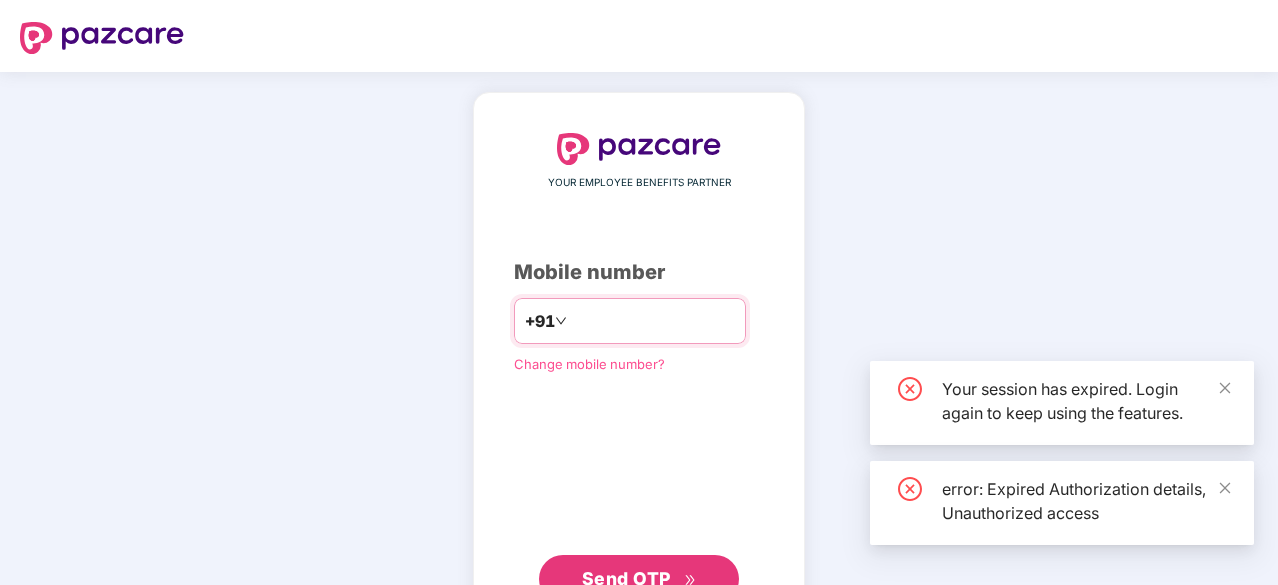 click at bounding box center (653, 321) 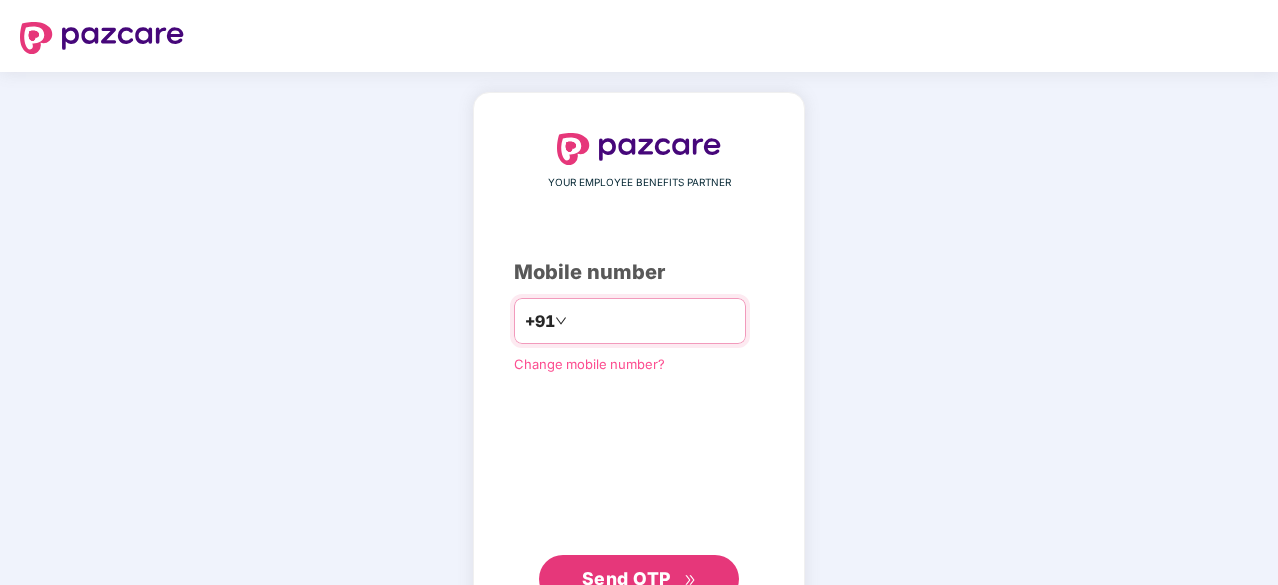 scroll, scrollTop: 0, scrollLeft: 0, axis: both 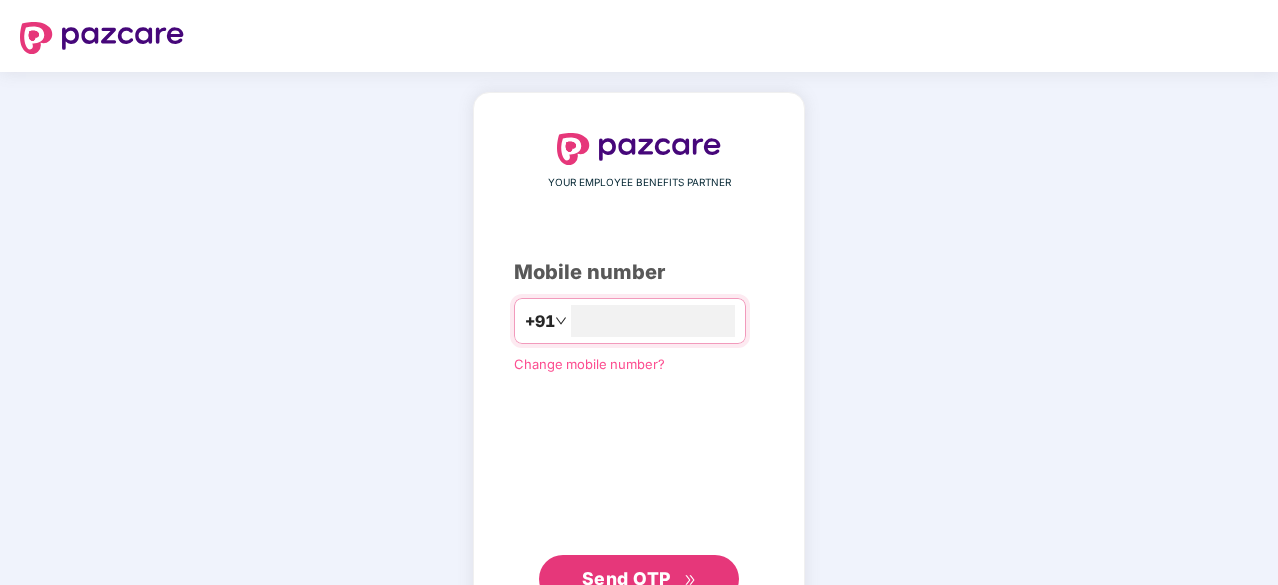 type on "**********" 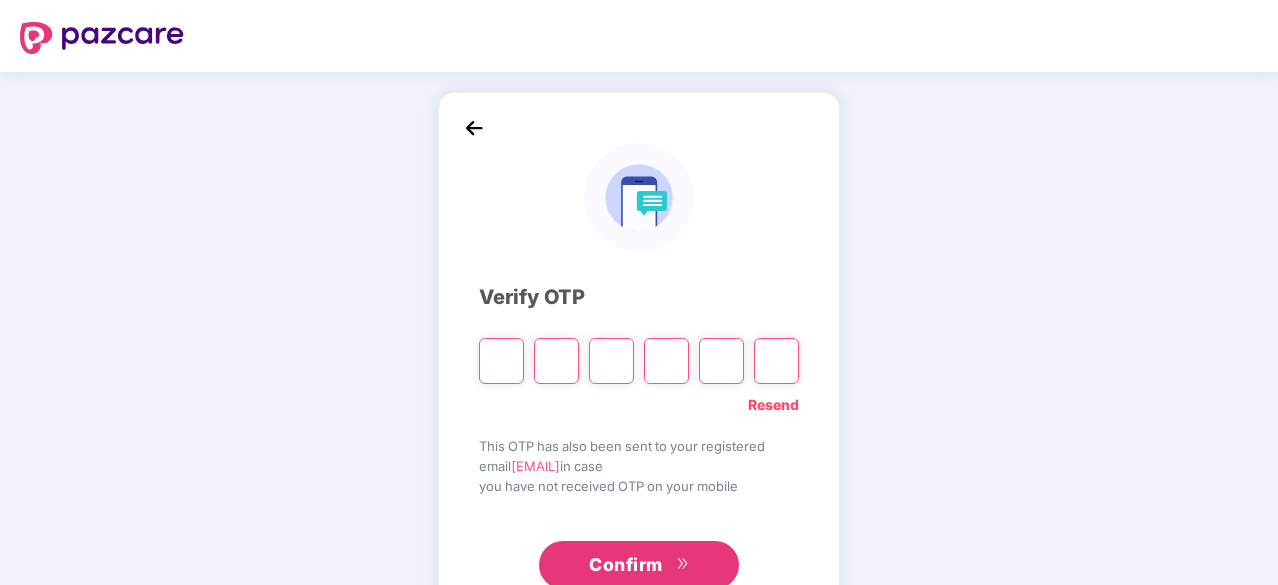 type on "*" 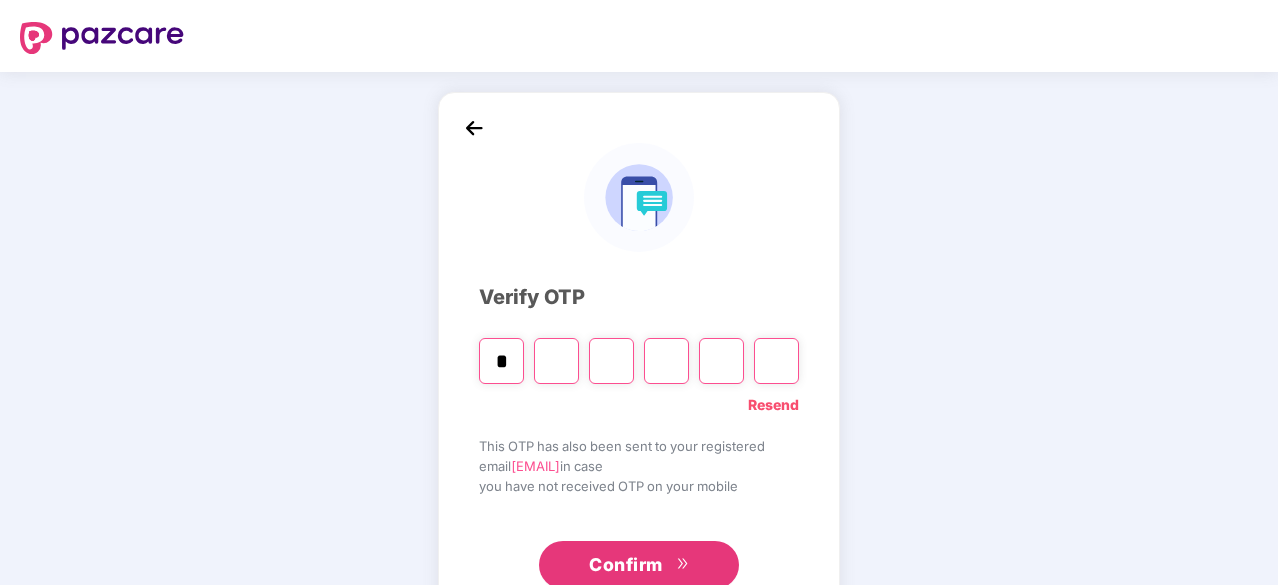 type on "*" 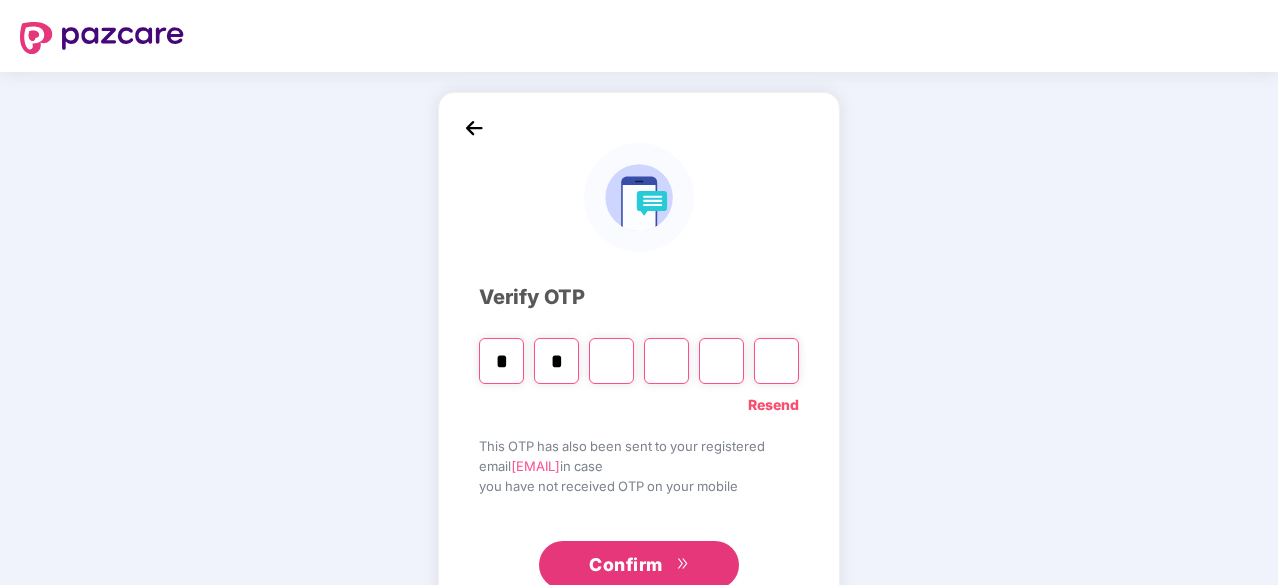 type on "*" 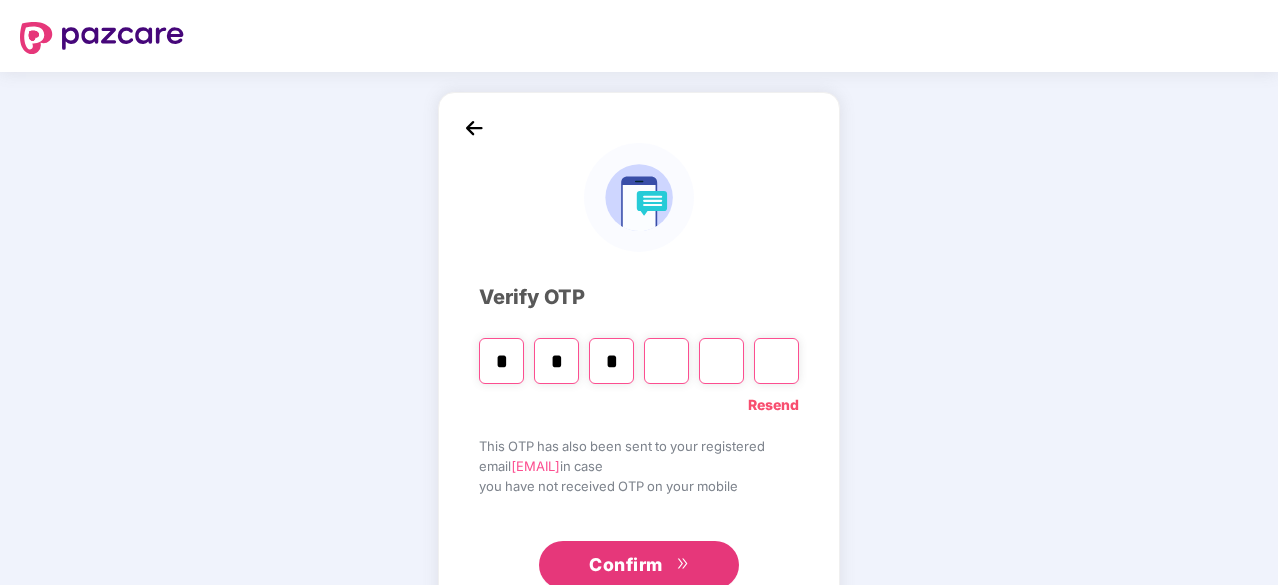 type on "*" 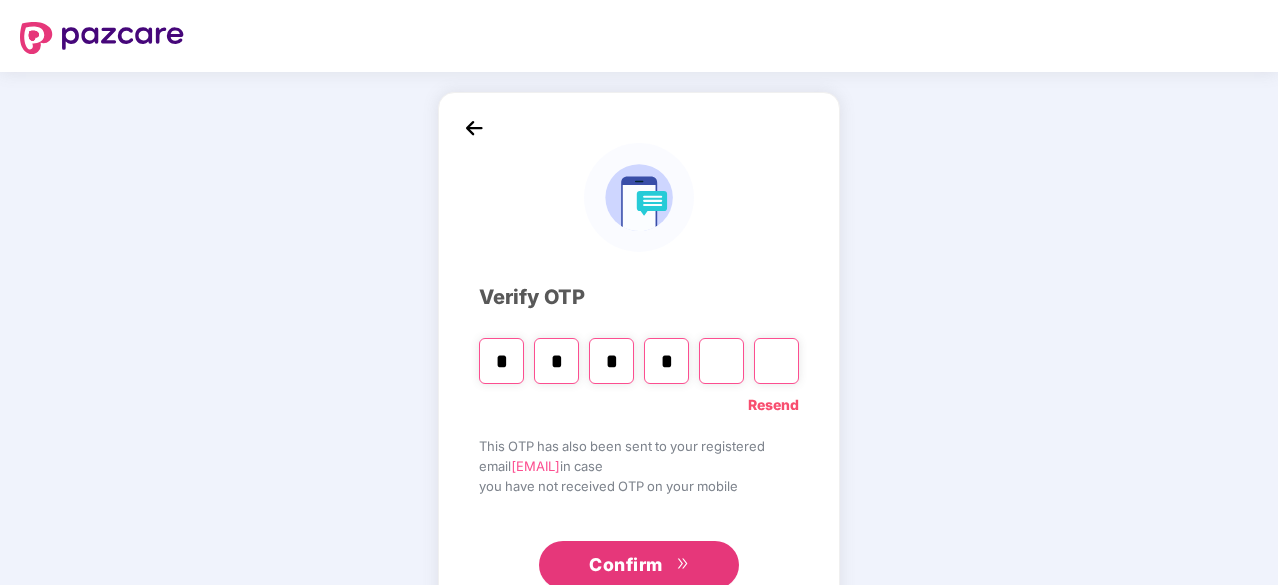 type on "*" 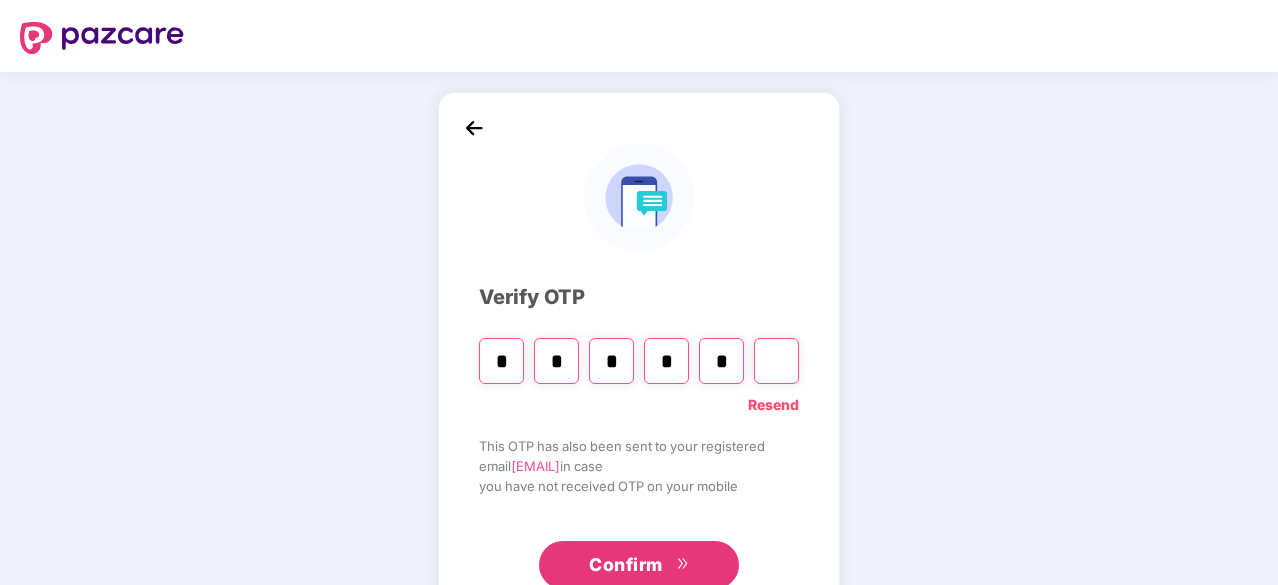 type on "*" 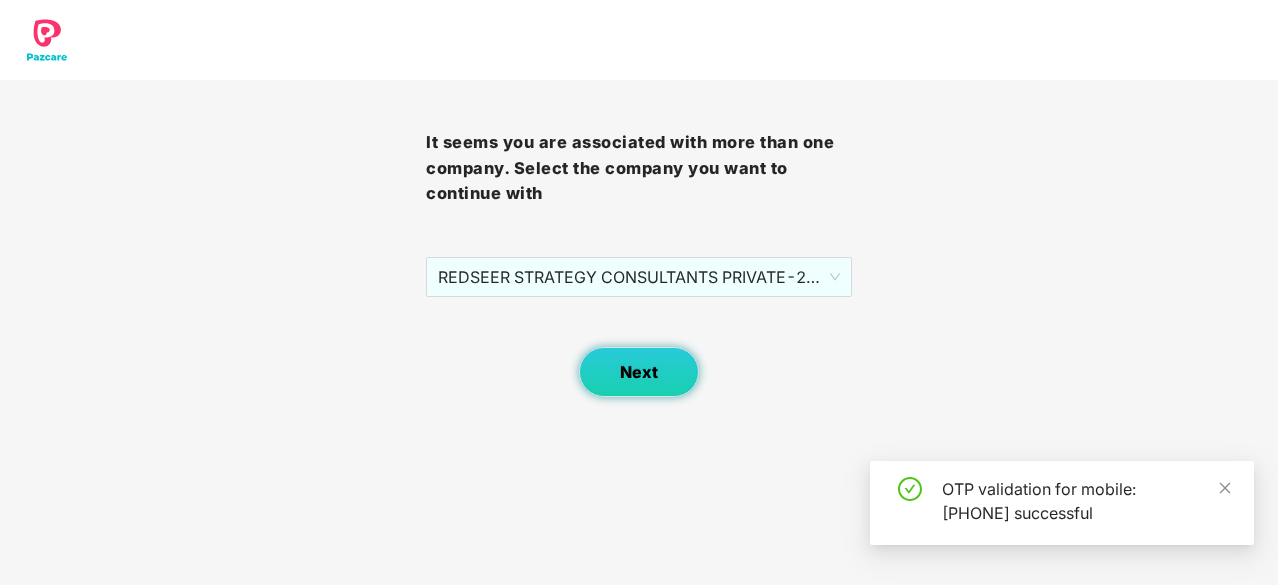 click on "Next" at bounding box center (639, 372) 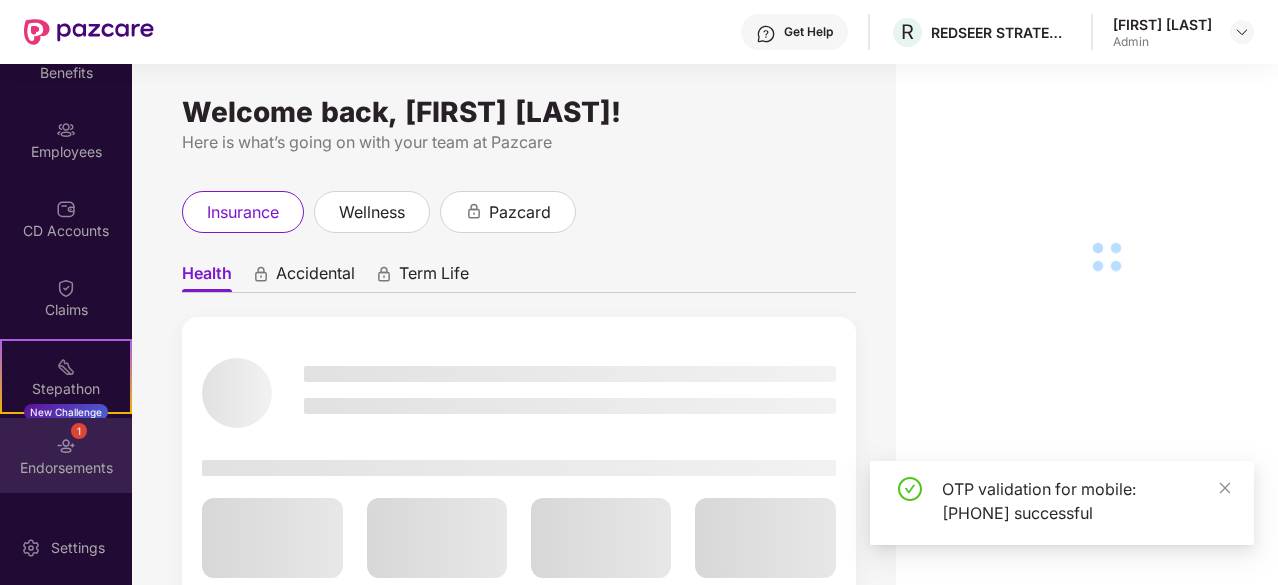 scroll, scrollTop: 200, scrollLeft: 0, axis: vertical 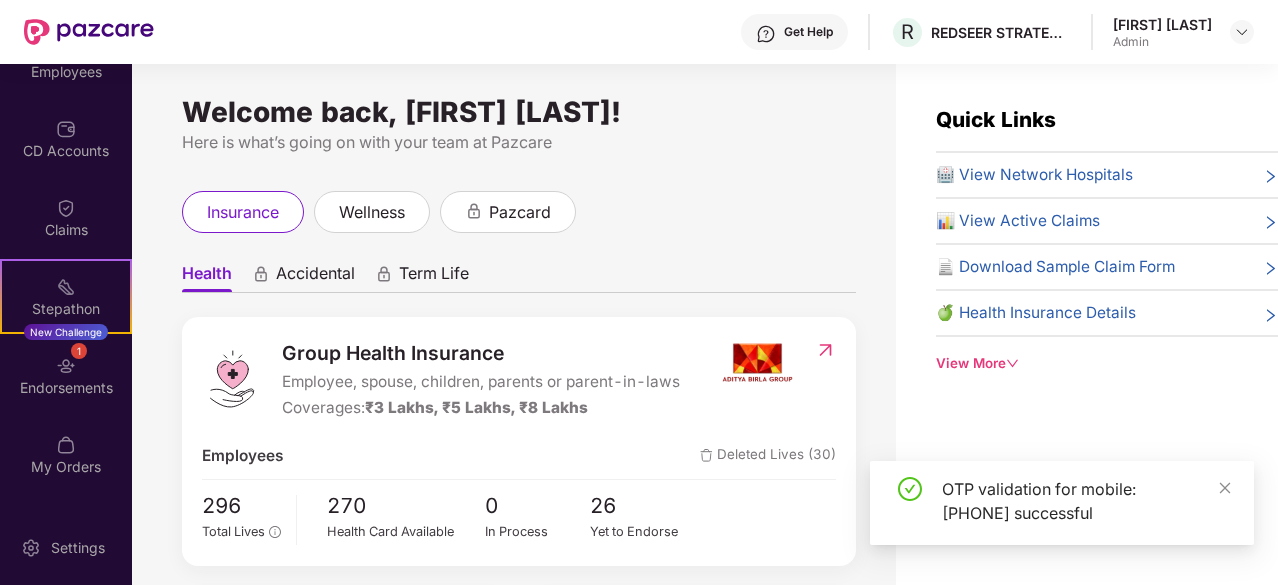 click on "1 Endorsements" at bounding box center (66, 375) 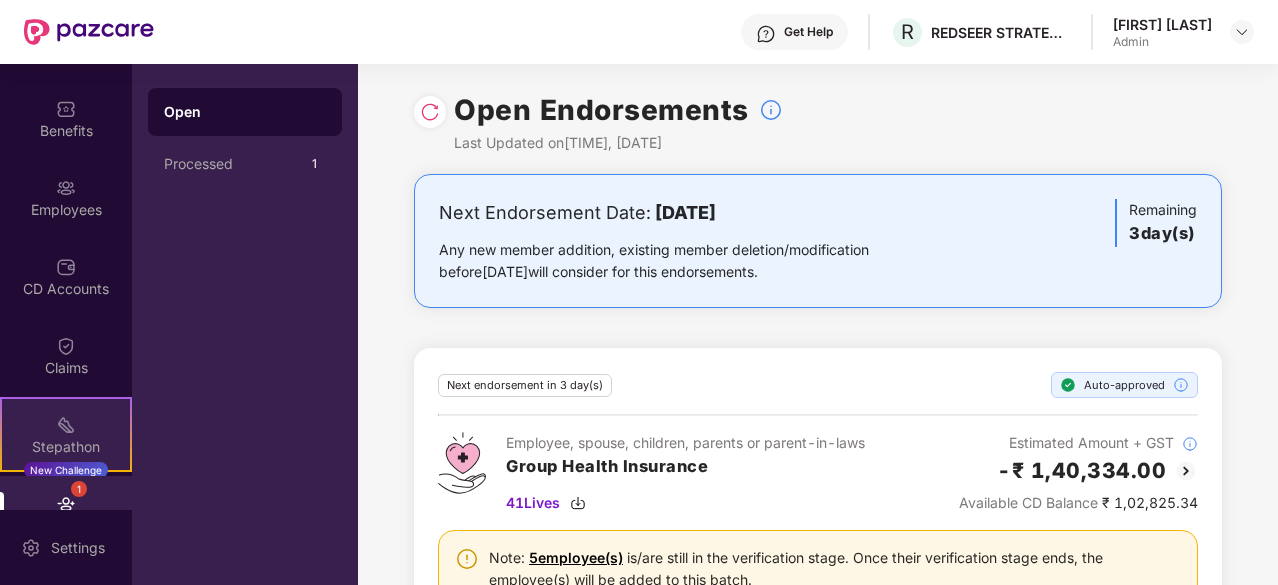 scroll, scrollTop: 0, scrollLeft: 0, axis: both 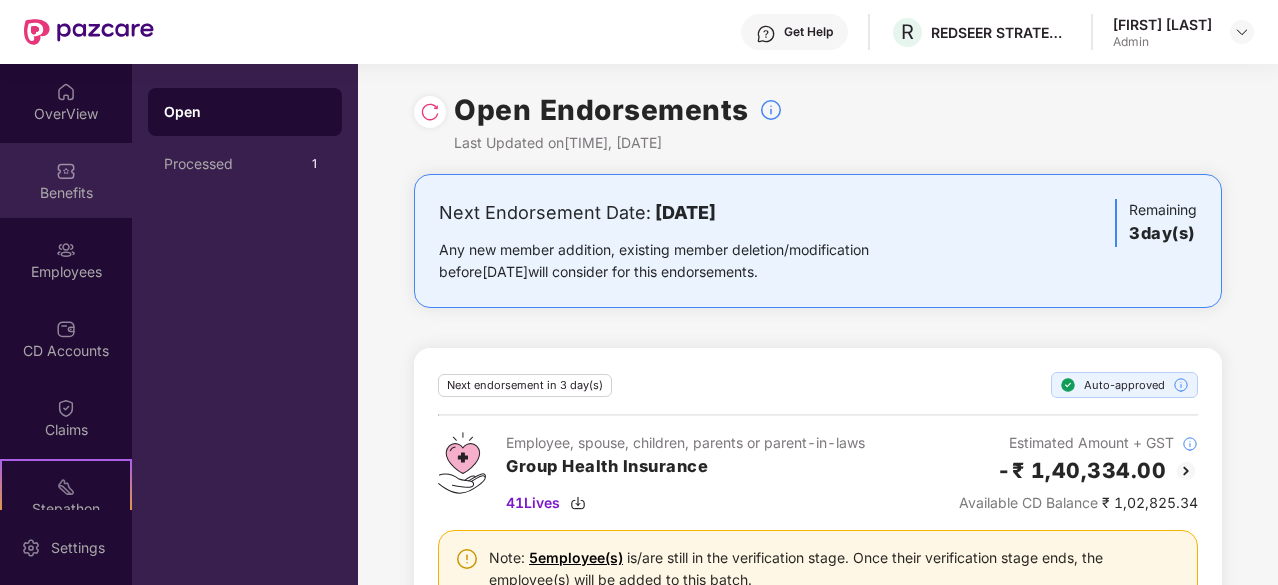 click on "Benefits" at bounding box center [66, 193] 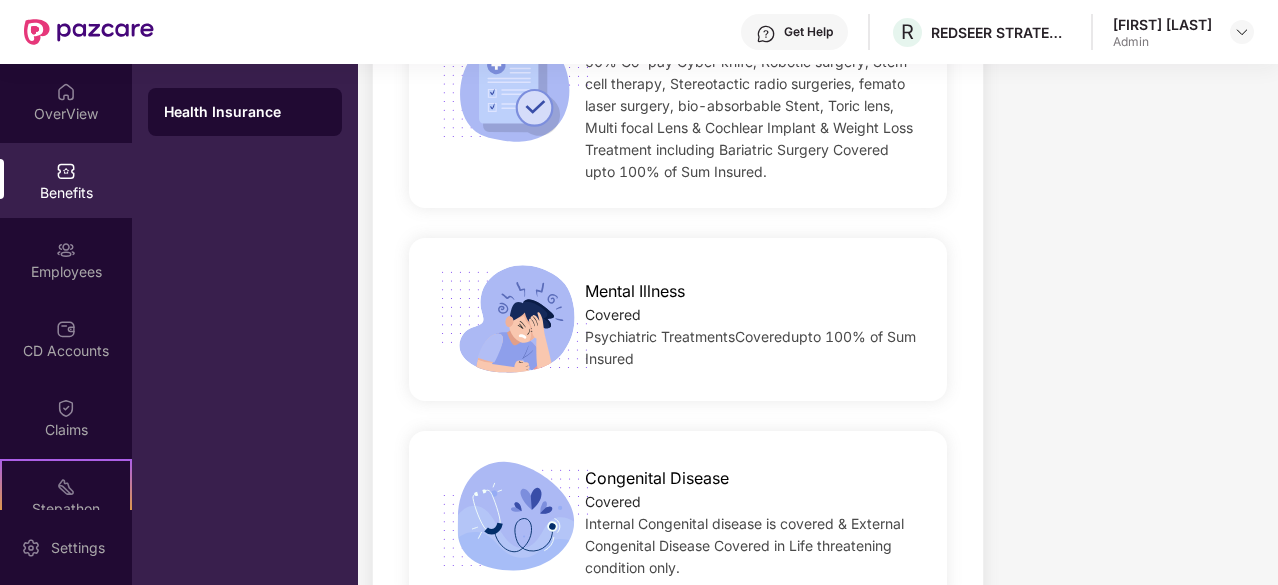 scroll, scrollTop: 4800, scrollLeft: 0, axis: vertical 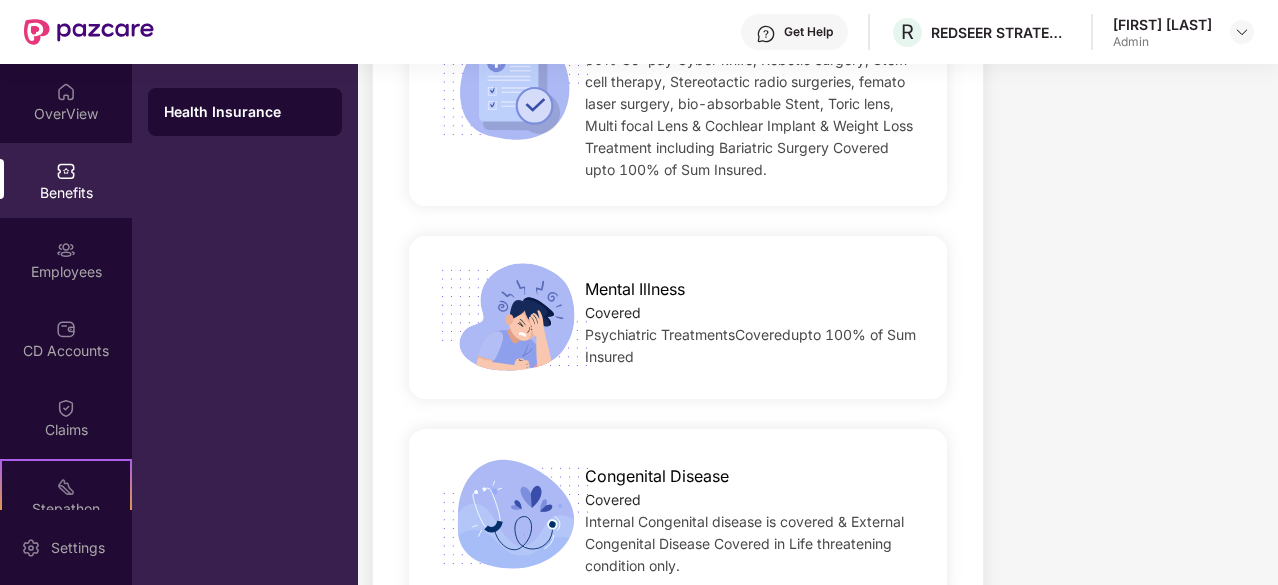 click at bounding box center (515, 317) 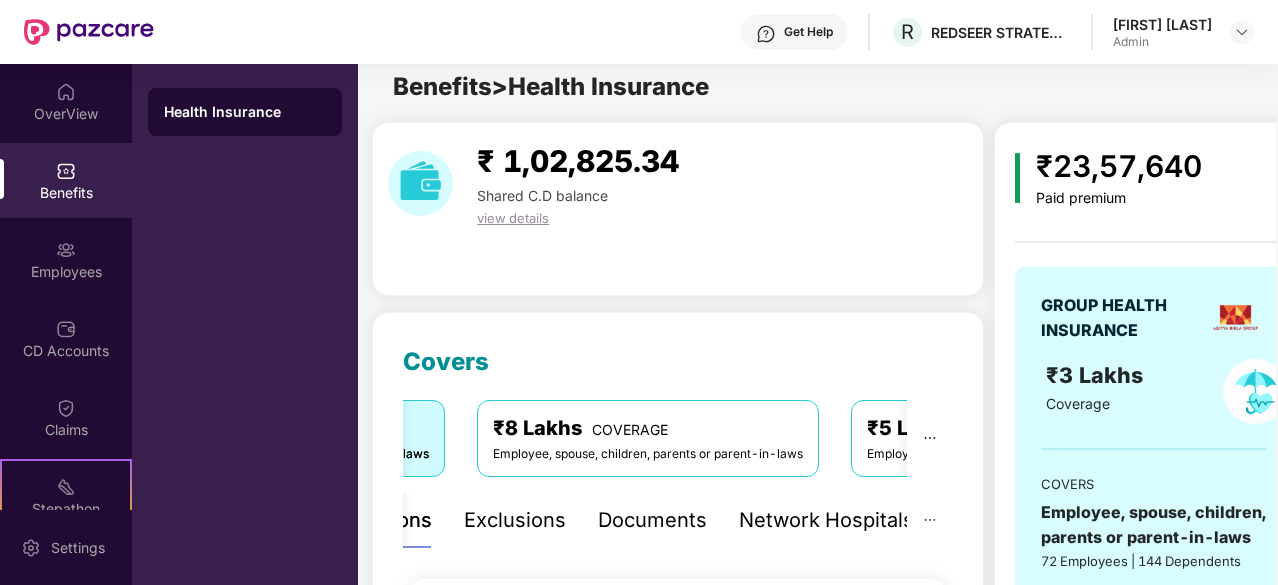 scroll, scrollTop: 0, scrollLeft: 0, axis: both 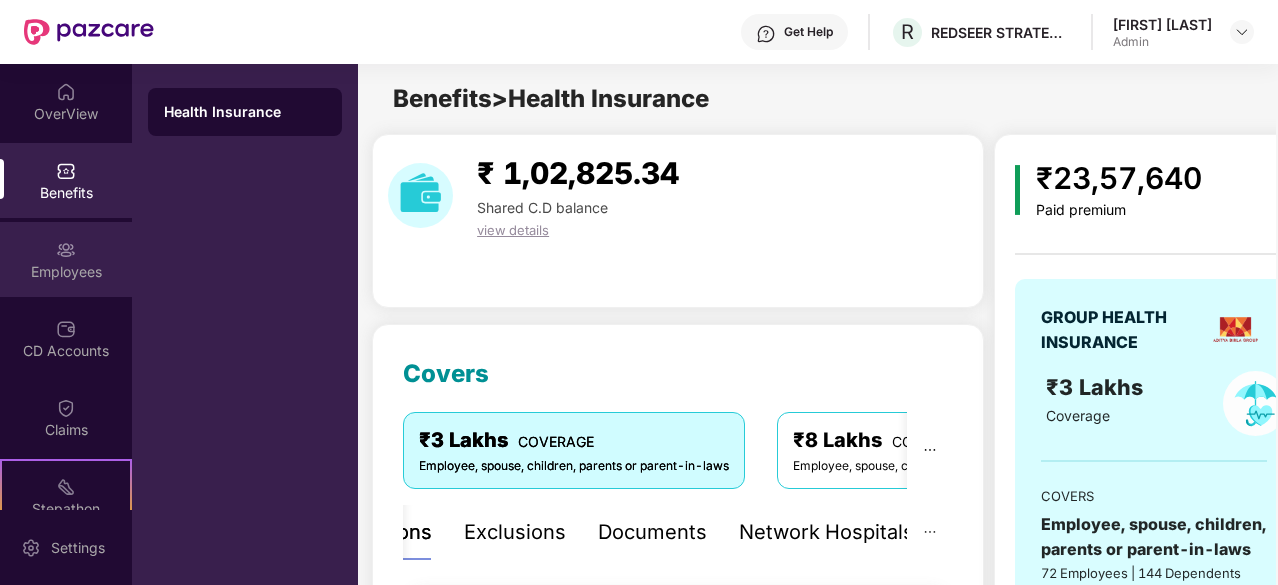 click on "Employees" at bounding box center [66, 272] 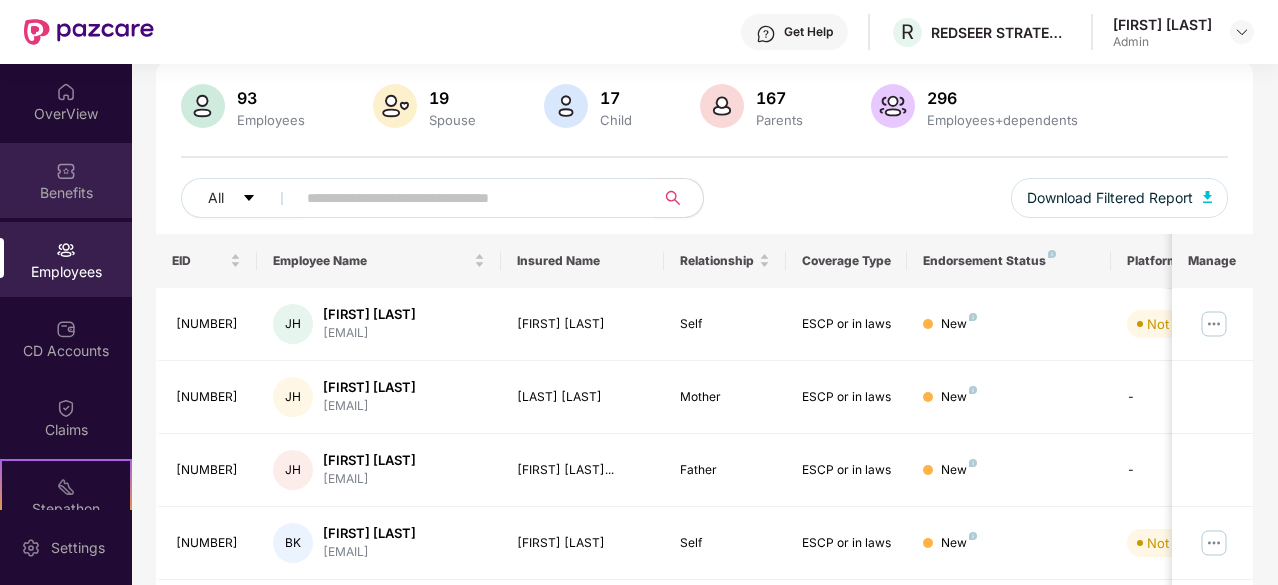 click on "Benefits" at bounding box center [66, 180] 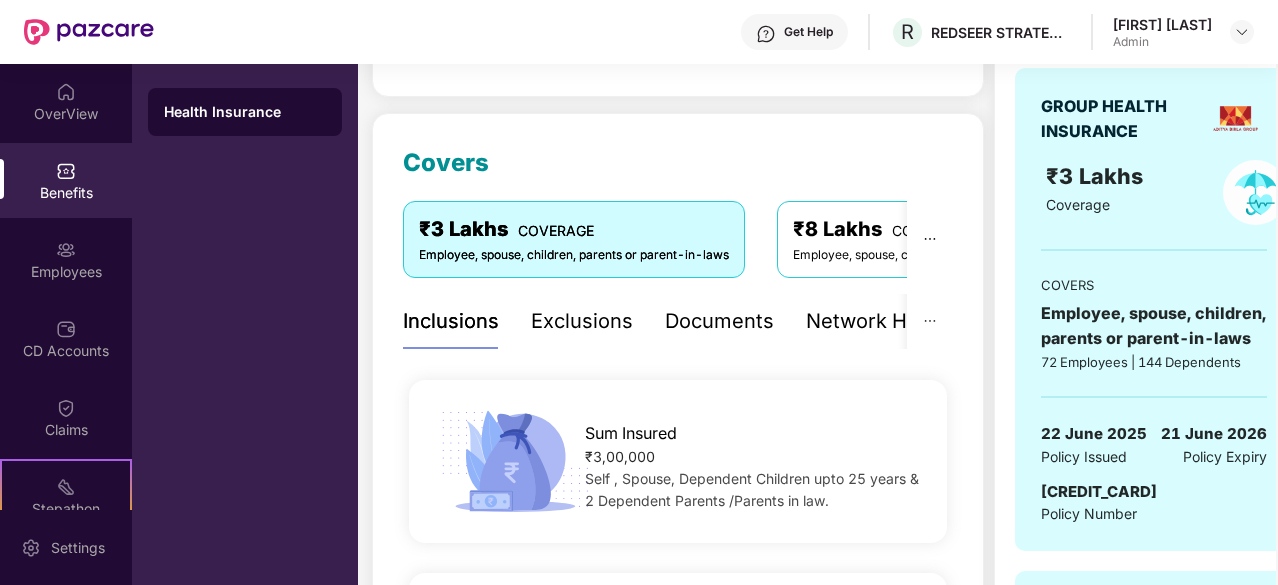scroll, scrollTop: 300, scrollLeft: 0, axis: vertical 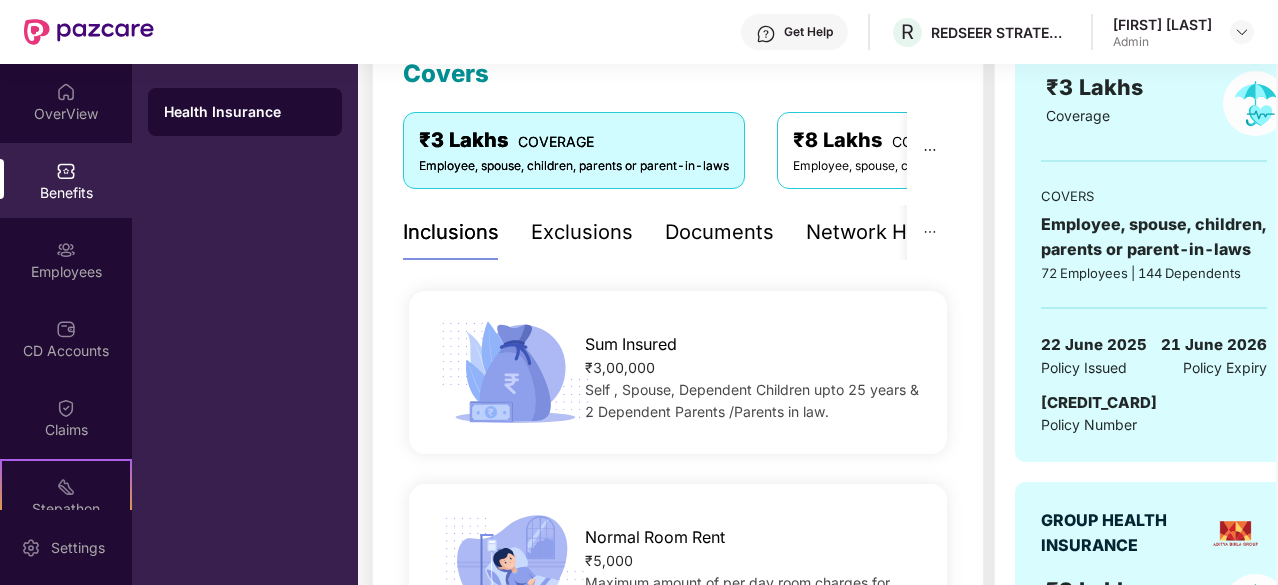 click on "Documents" at bounding box center (719, 232) 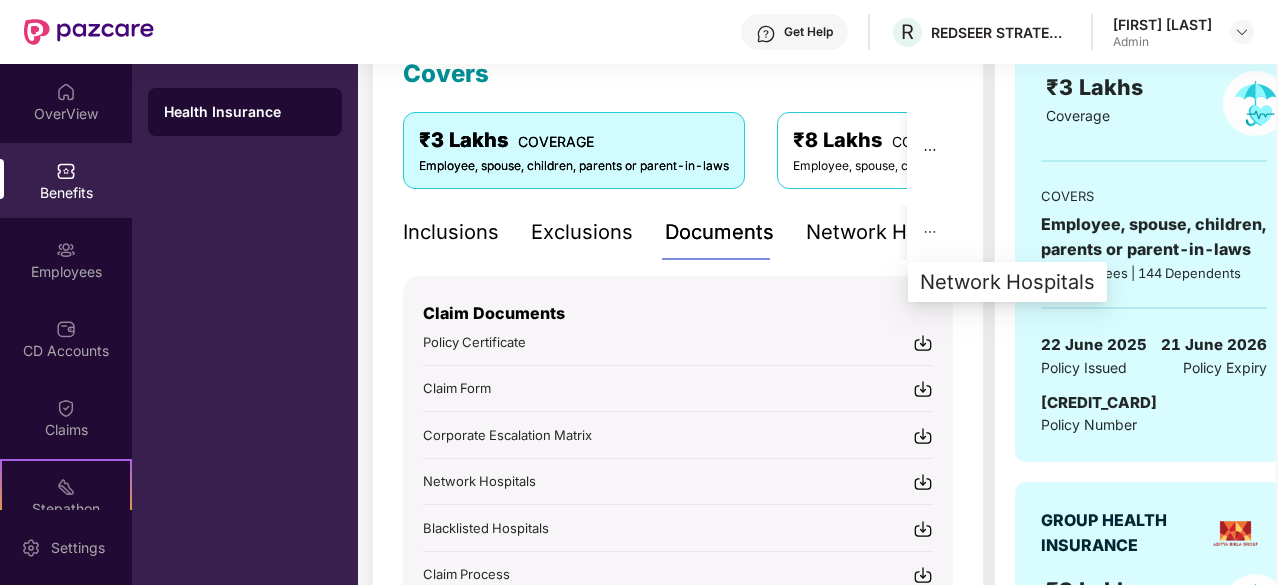 click on "Network Hospitals" at bounding box center (893, 232) 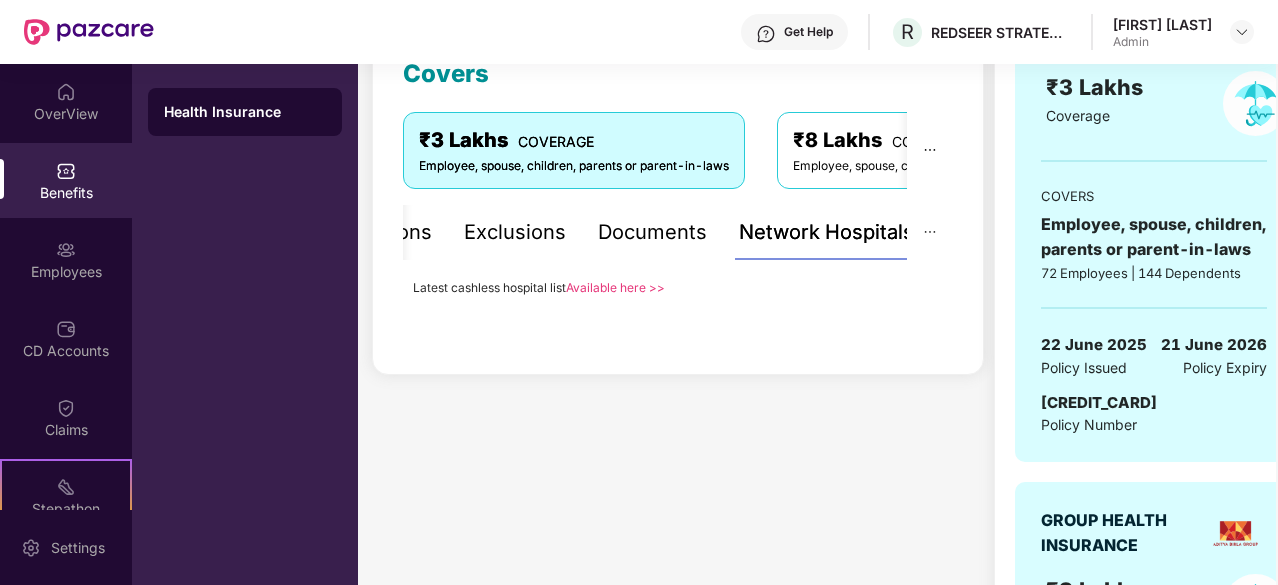 click on "Documents" at bounding box center [652, 232] 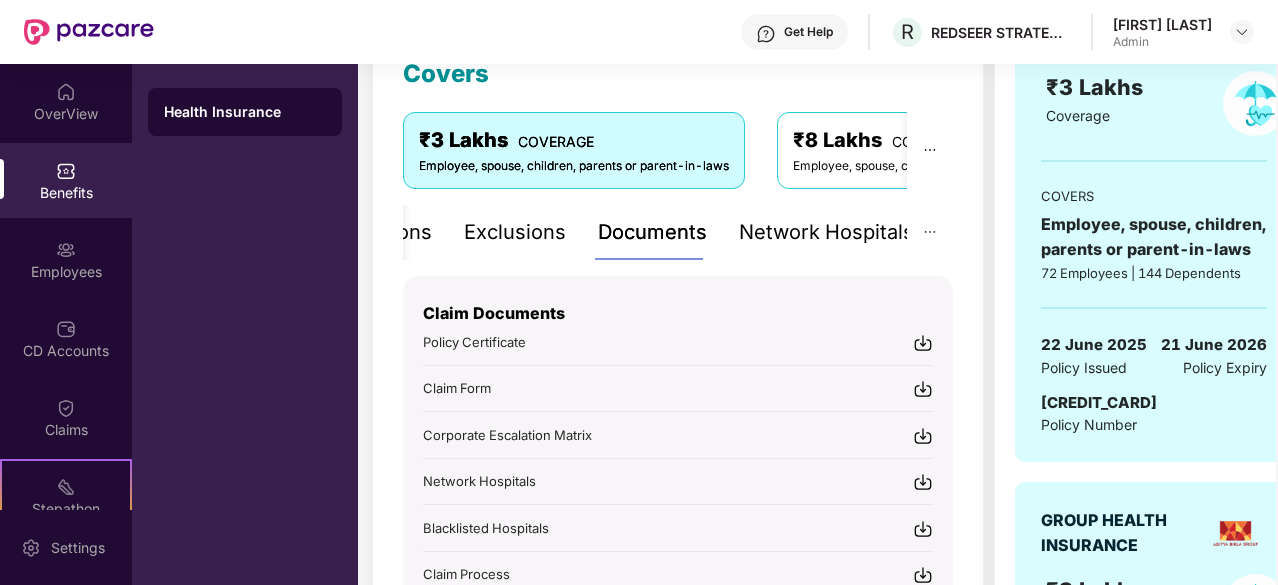 click on "Exclusions" at bounding box center [515, 232] 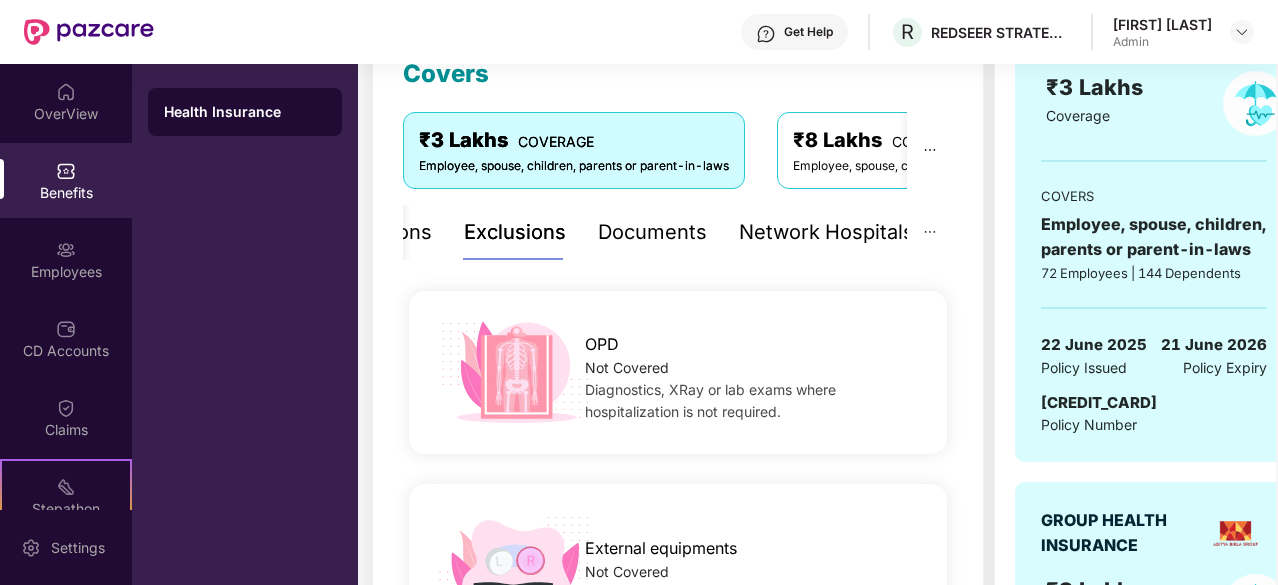 click on "Covers ₹3 Lakhs COVERAGE Employee, spouse, children, parents or parent-in-laws ₹8 Lakhs COVERAGE Employee, spouse, children, parents or parent-in-laws ₹5 Lakhs COVERAGE Employee, spouse, children, parents or parent-in-laws Inclusions Exclusions Documents Network Hospitals Sum Insured ₹3,00,000 Self , Spouse, Dependent Children upto 25 years & 2 Dependent Parents /Parents in law. Normal Room Rent ₹5,000 Maximum amount of per day room charges for normal room. Subject to proportionate deduction. ICU Room Rent At actuals Maximum amount of per day room charges for ICU. Subject to proportionate deduction. Disease-wise Capping No Limit No disease wise capping. Payment of cover will be proportionate to cover on room rent & upto sum insured. Please refer policy terms and condition for complete details. Pre Hospitalization 30 days Medical Expenses : incurred during a period as specified in the Policy Certificate falling immediately prior to the date of the Insured Member's admission to the Hospital 60 days ." at bounding box center (678, 973) 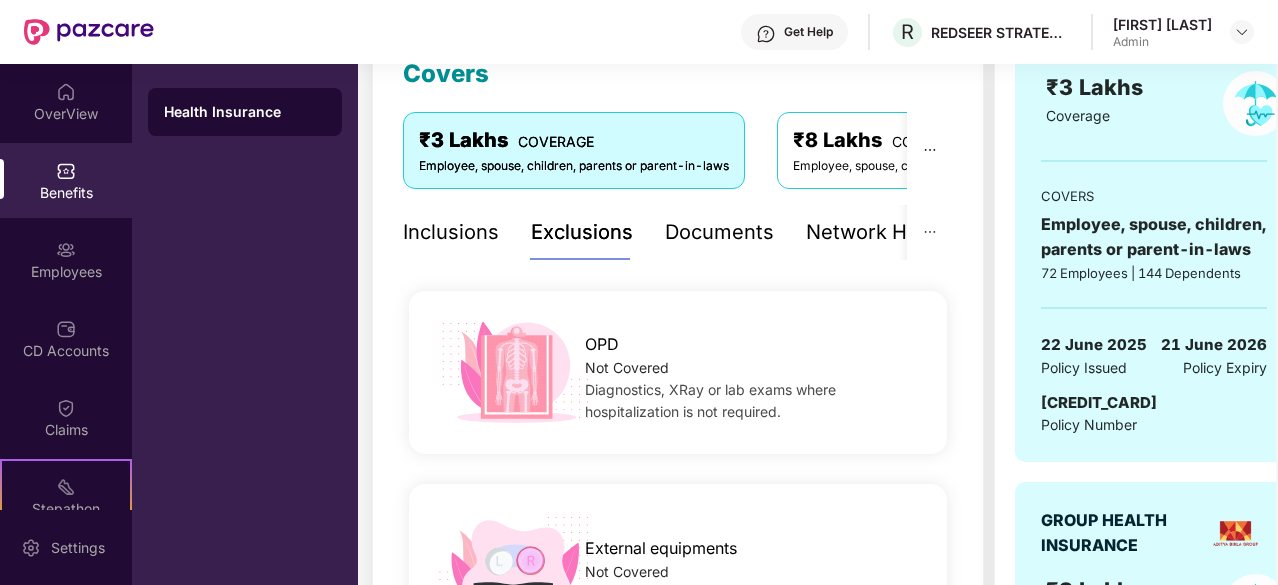 click on "Inclusions" at bounding box center (451, 232) 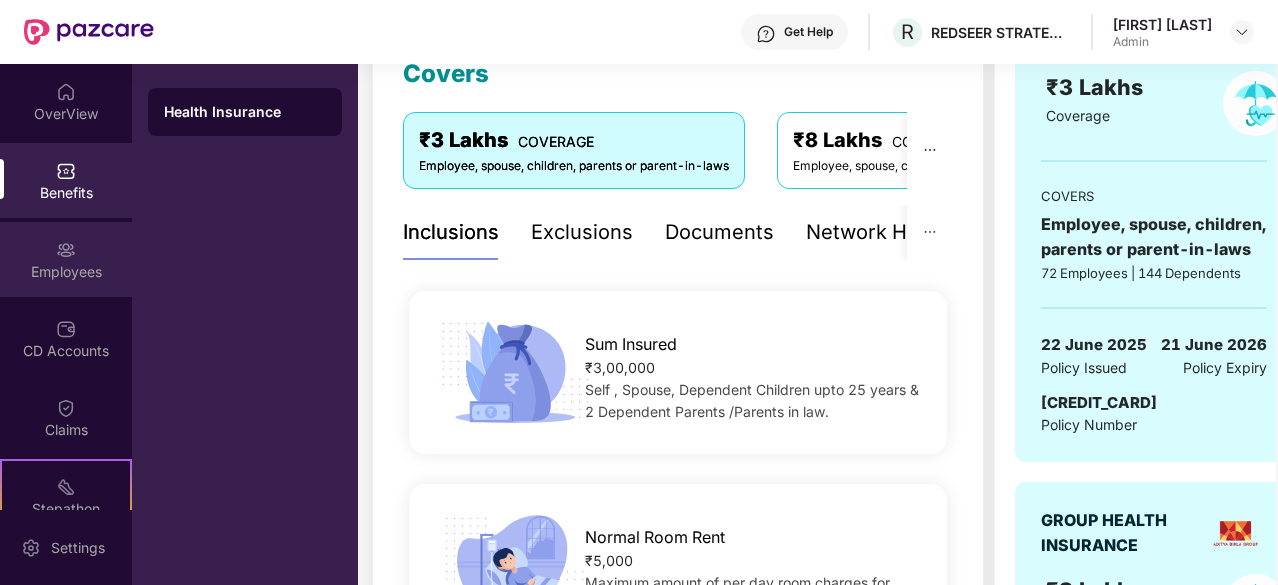 click on "Employees" at bounding box center (66, 272) 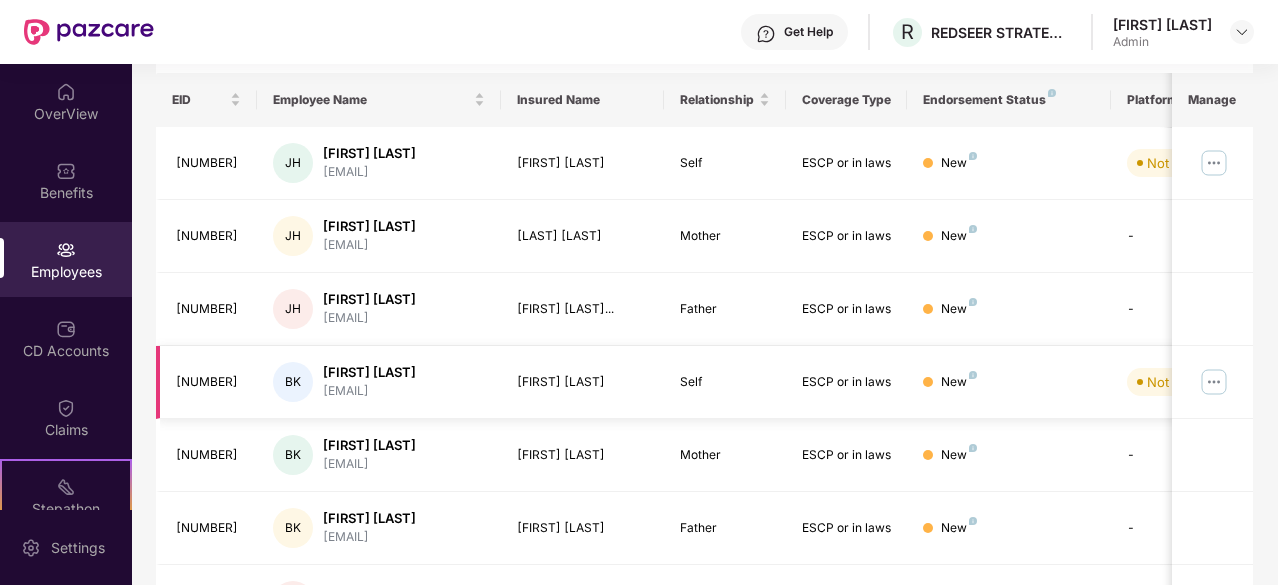scroll, scrollTop: 0, scrollLeft: 0, axis: both 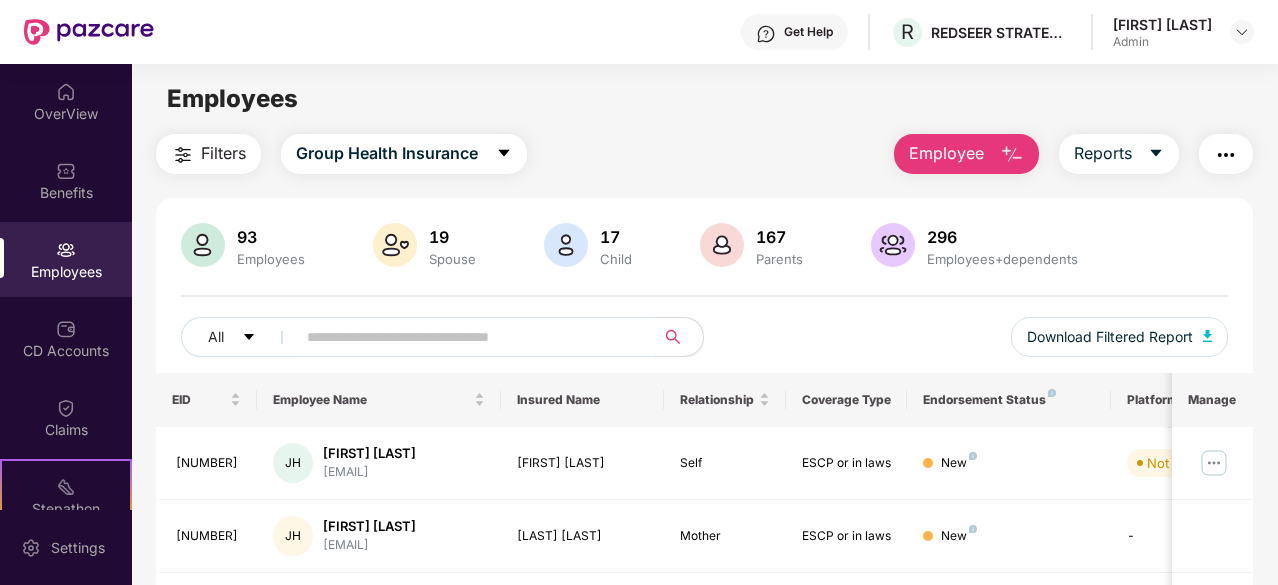 click at bounding box center (467, 337) 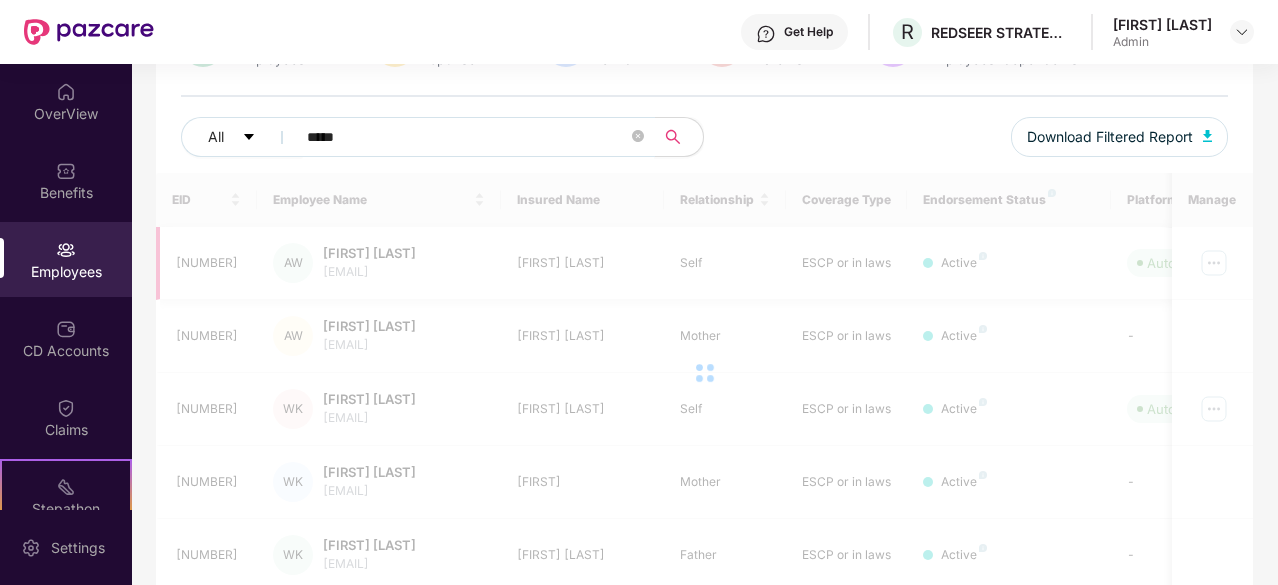 scroll, scrollTop: 130, scrollLeft: 0, axis: vertical 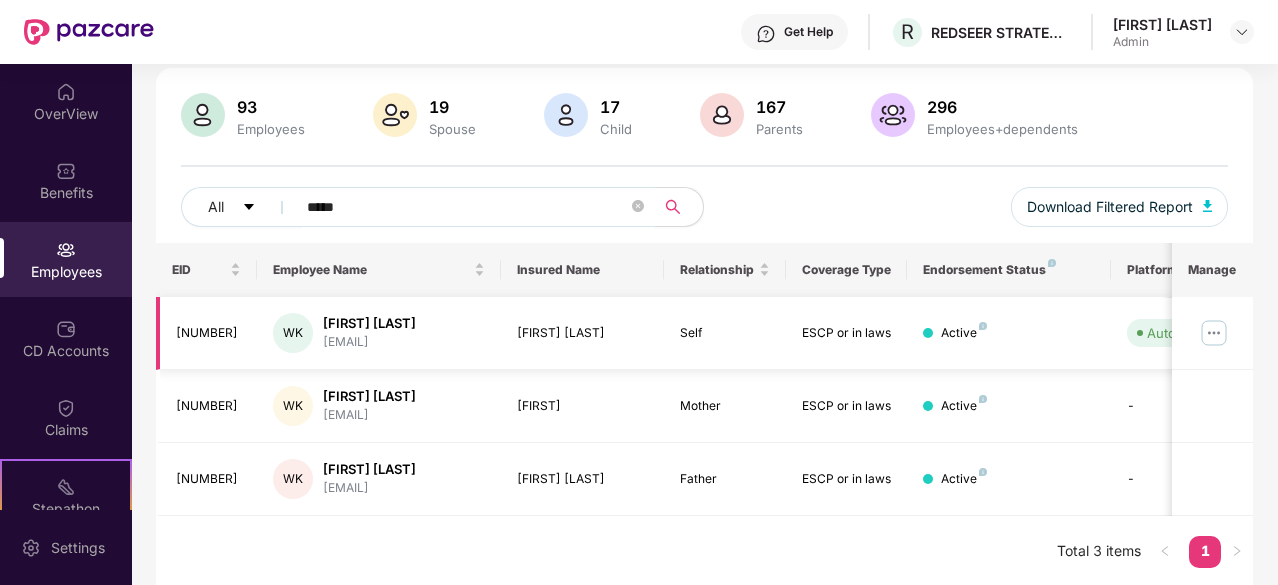 type on "*****" 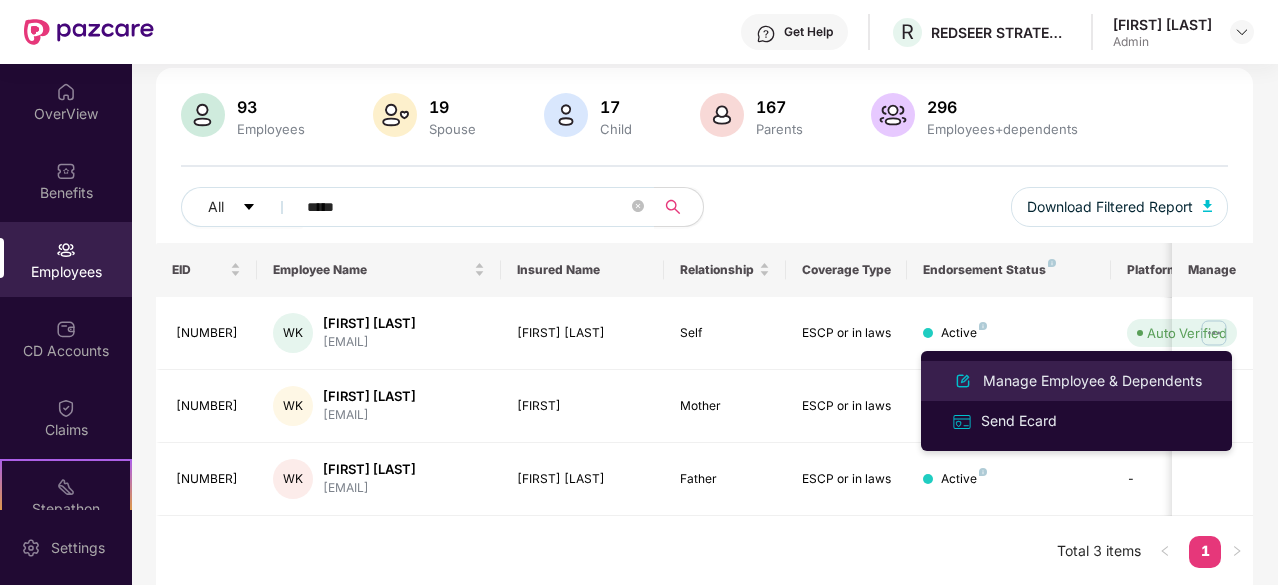 click on "Manage Employee & Dependents" at bounding box center [1092, 381] 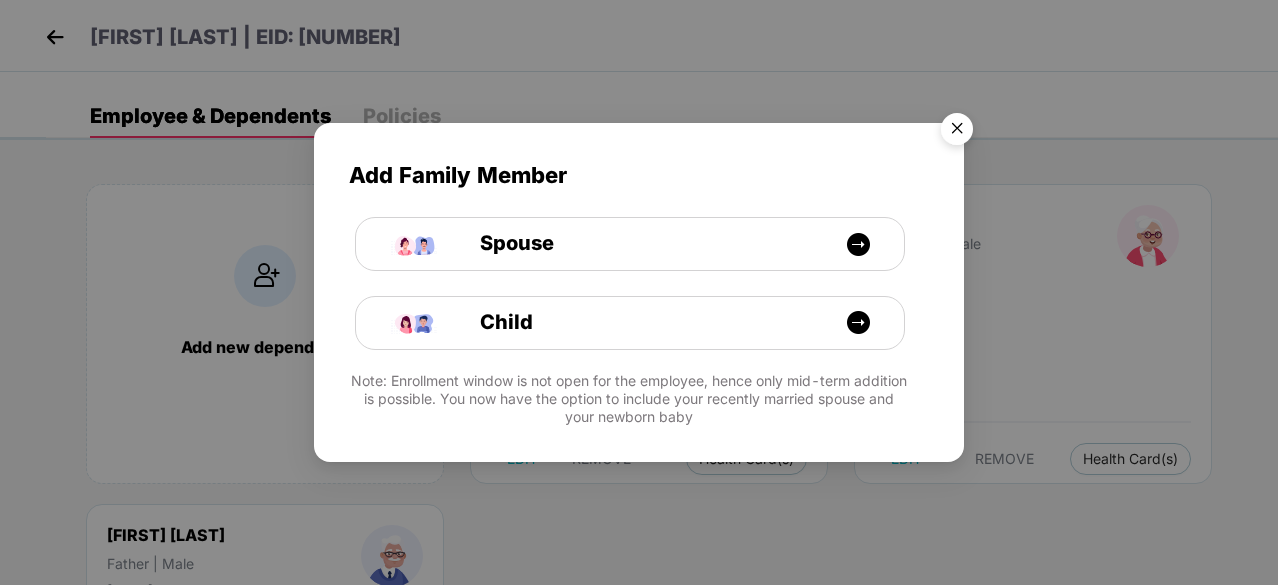 click at bounding box center [957, 132] 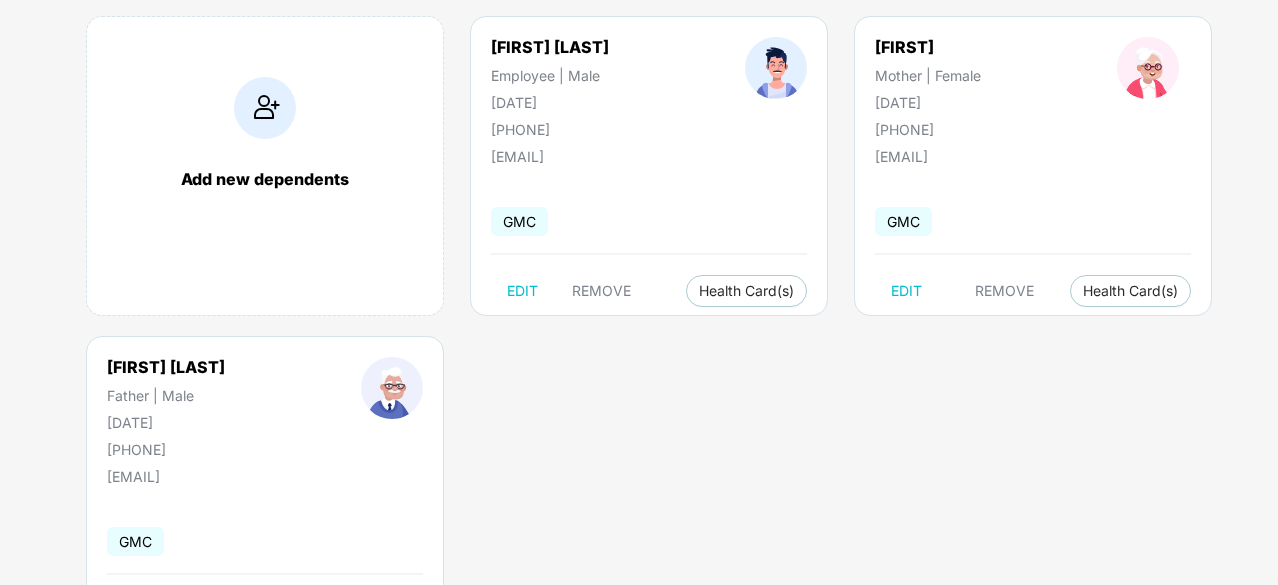 scroll, scrollTop: 0, scrollLeft: 0, axis: both 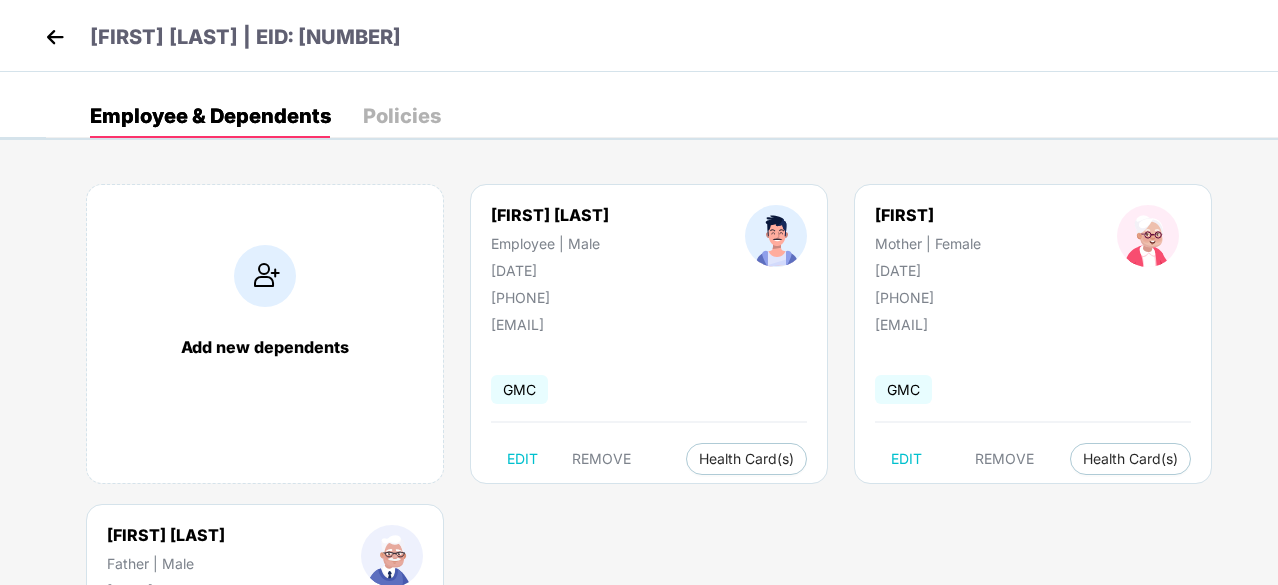 click on "[FIRST] [LAST] | EID: [NUMBER]" at bounding box center [220, 40] 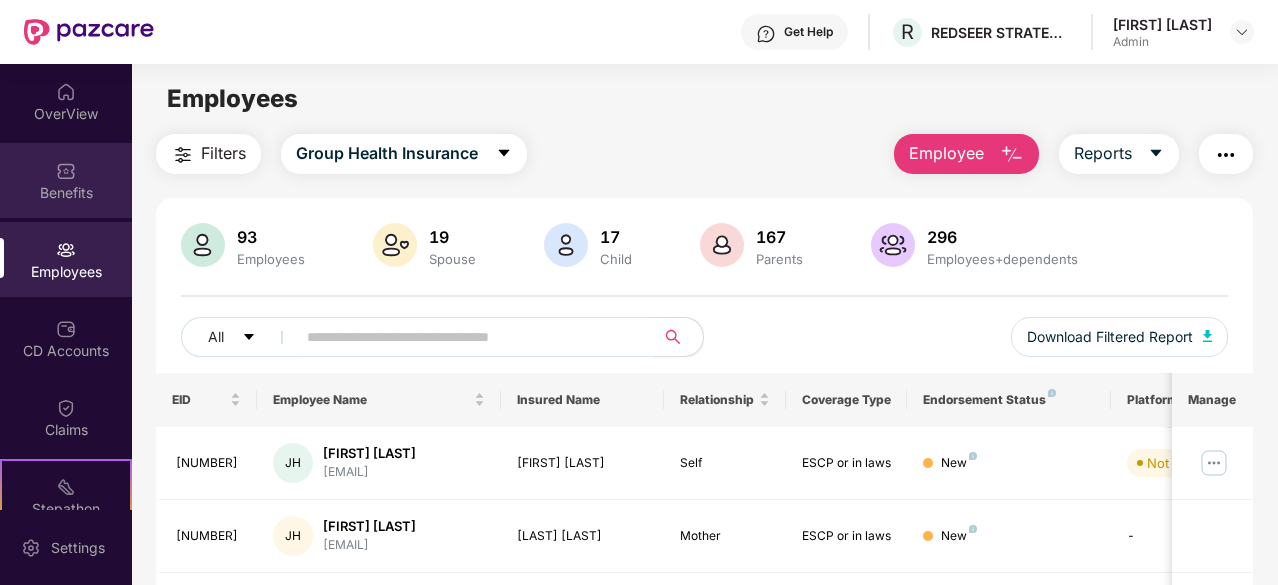 click on "Benefits" at bounding box center [66, 193] 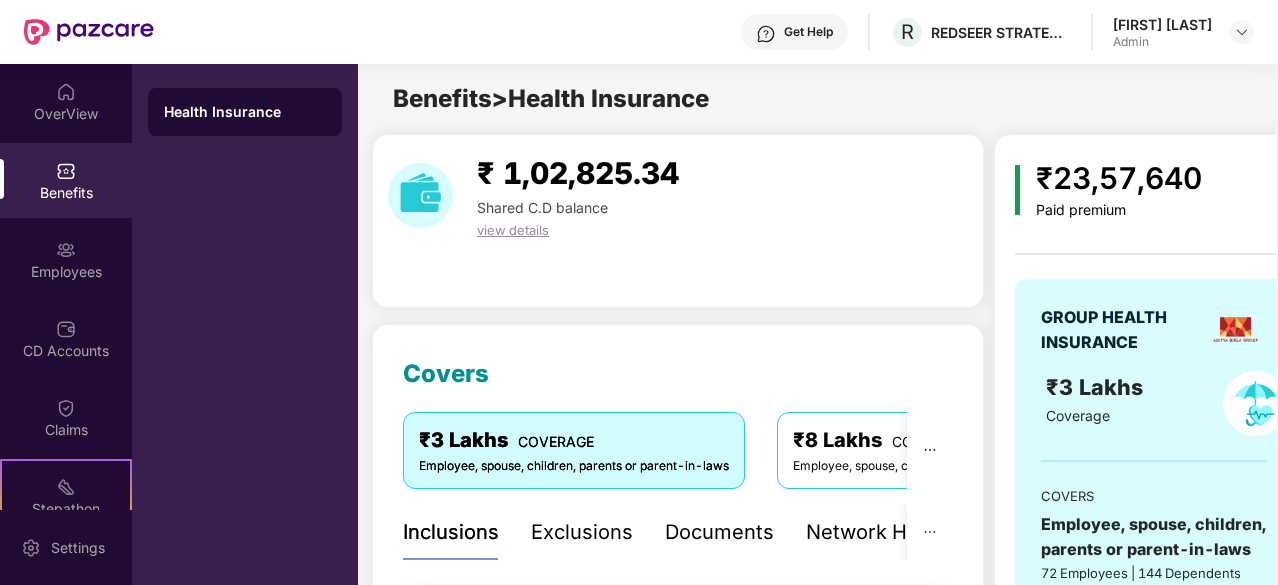 click on "Health Insurance" at bounding box center [245, 112] 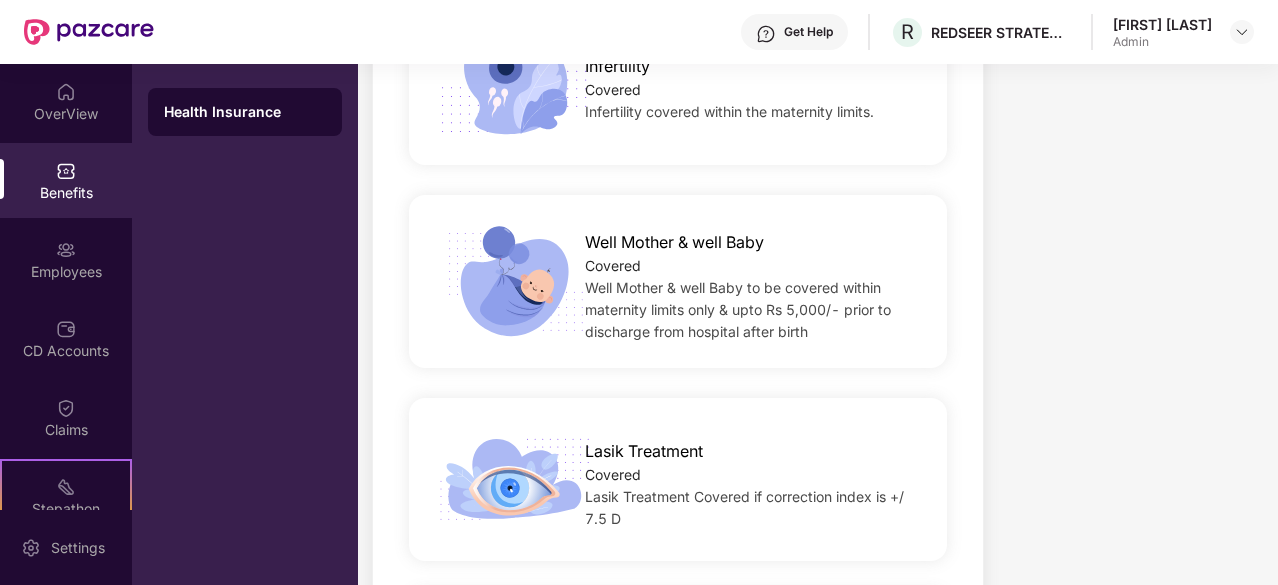 scroll, scrollTop: 3800, scrollLeft: 0, axis: vertical 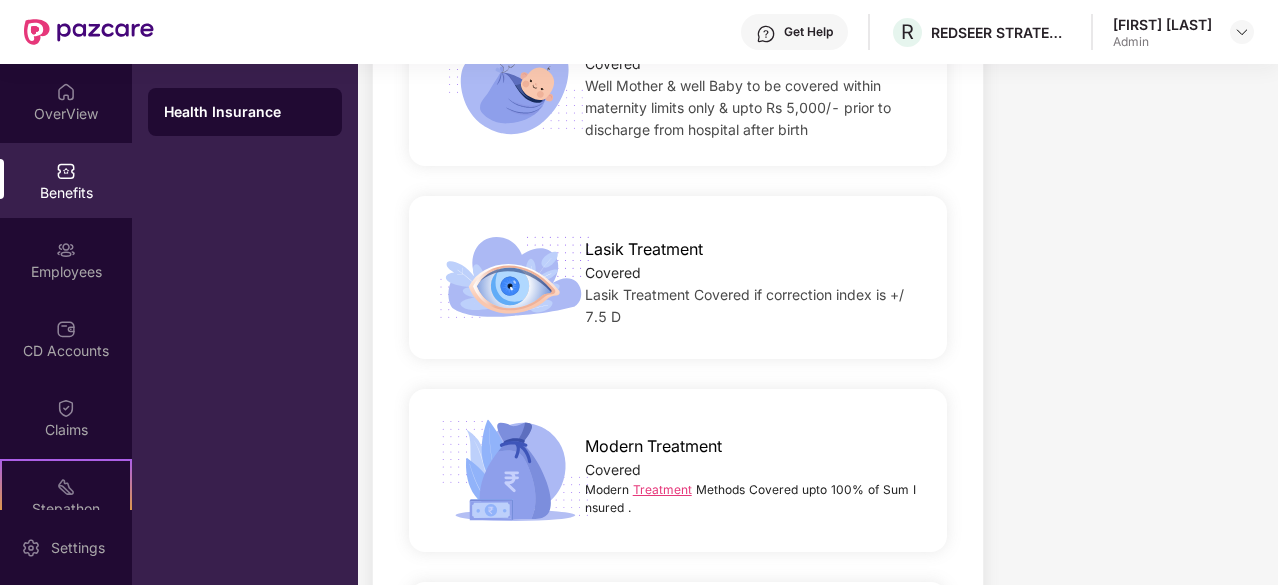 click at bounding box center (515, 277) 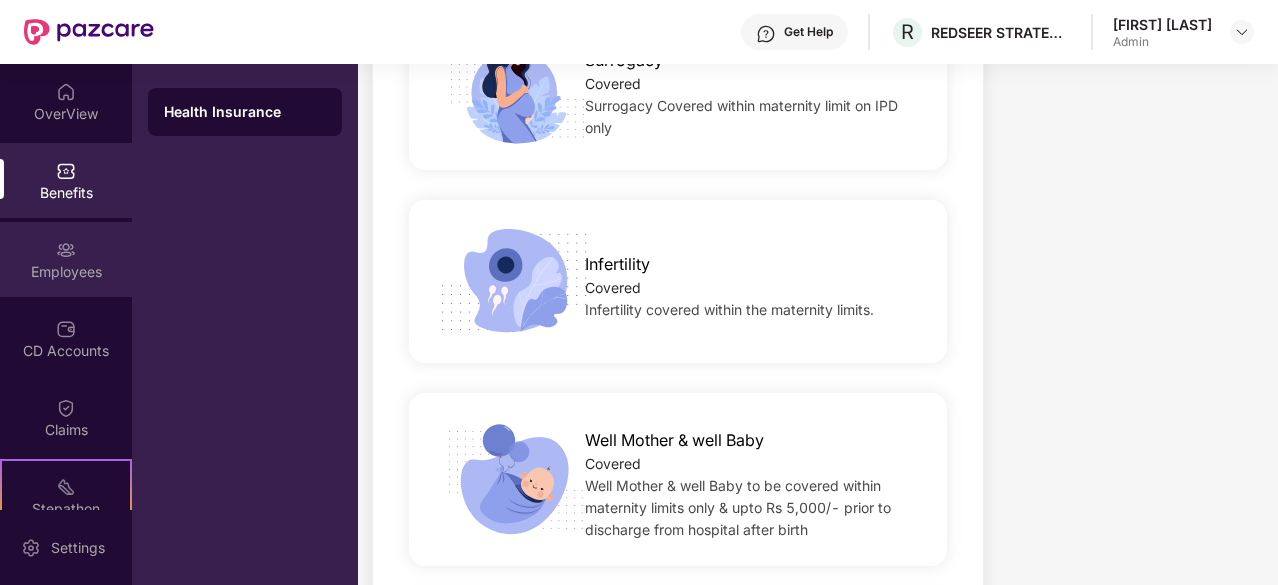 click on "Employees" at bounding box center [66, 272] 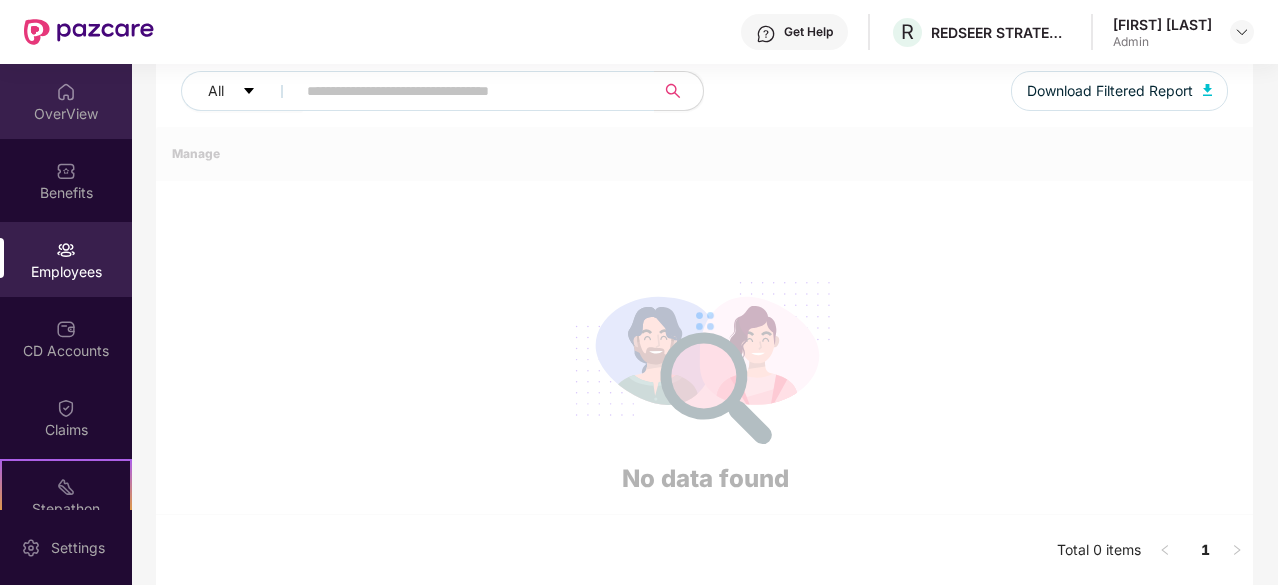 scroll, scrollTop: 639, scrollLeft: 0, axis: vertical 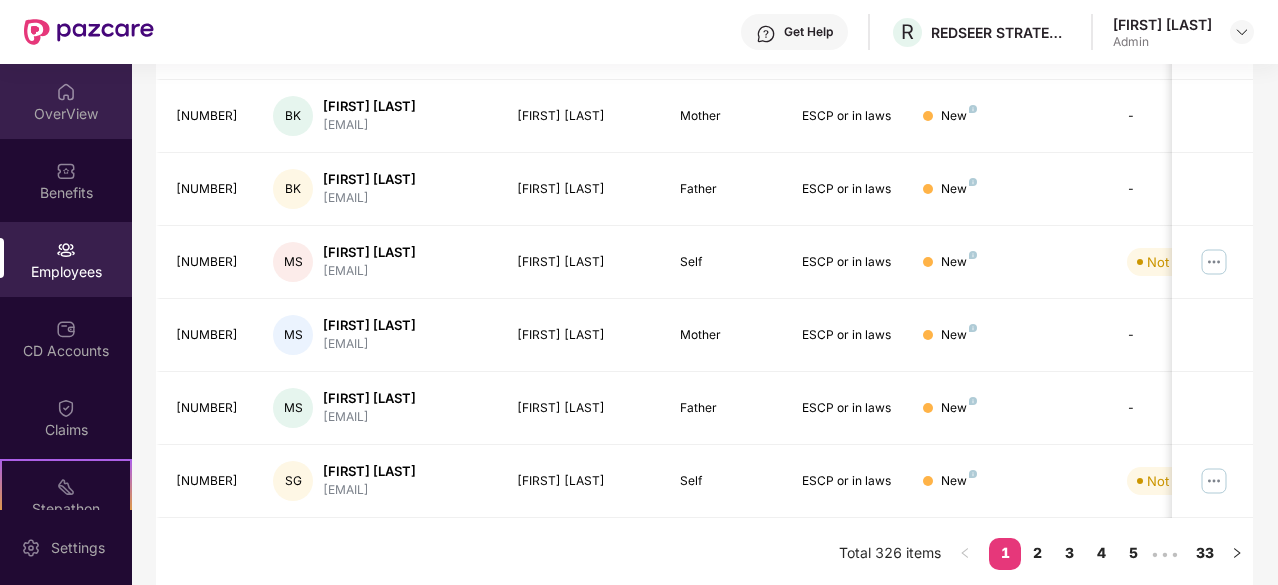 click on "OverView" at bounding box center (66, 114) 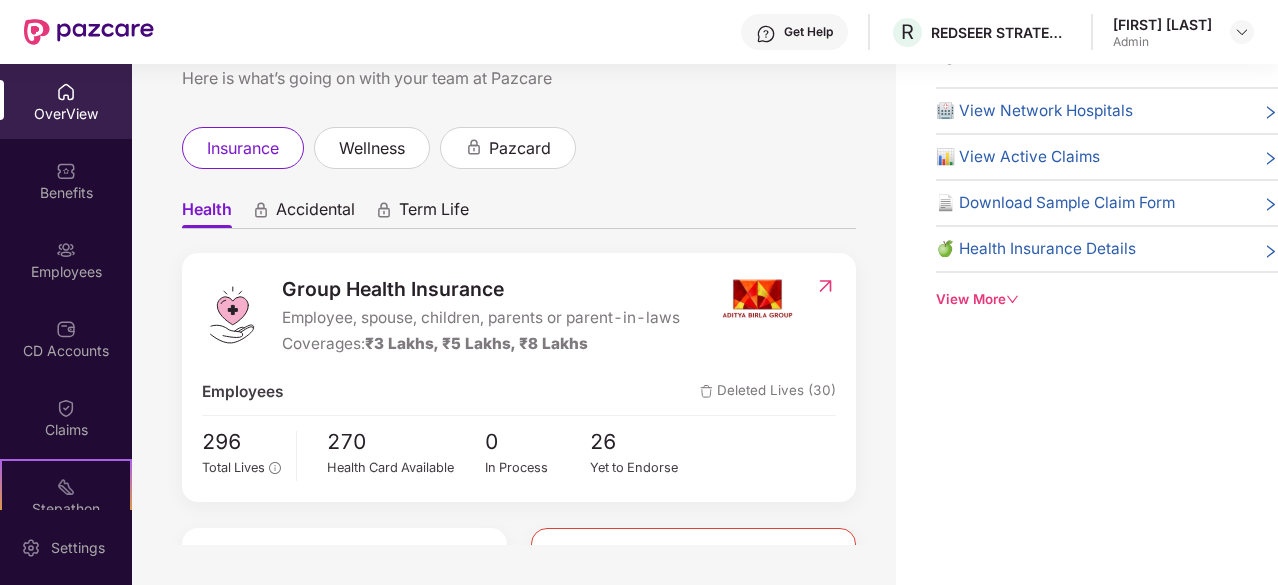 click on "View More" at bounding box center [1107, 299] 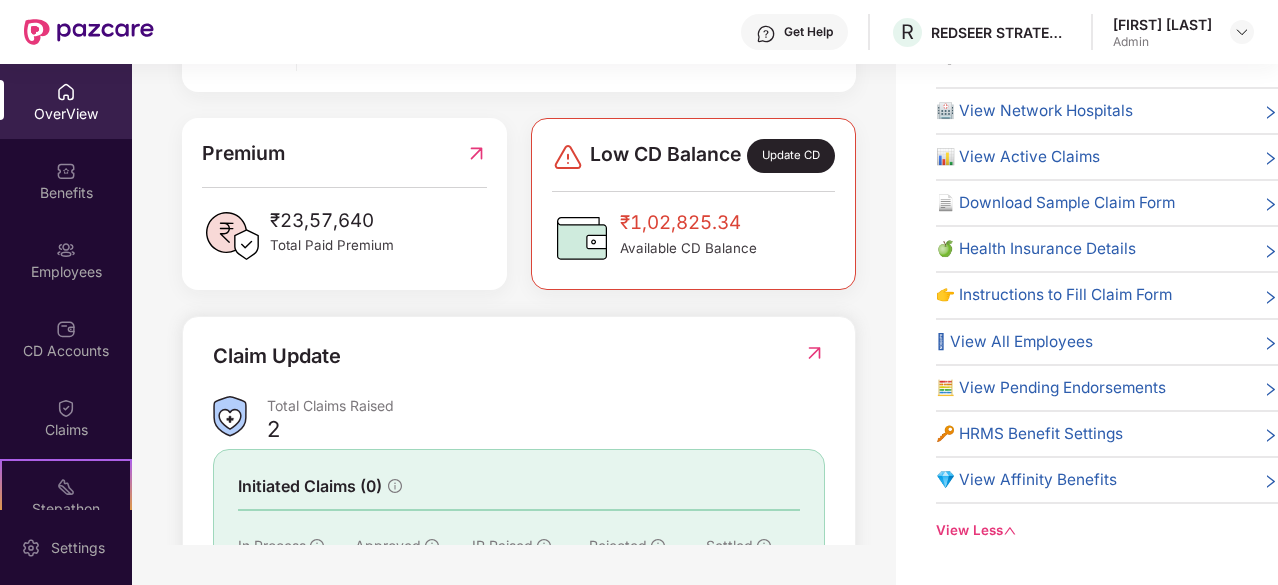 scroll, scrollTop: 500, scrollLeft: 0, axis: vertical 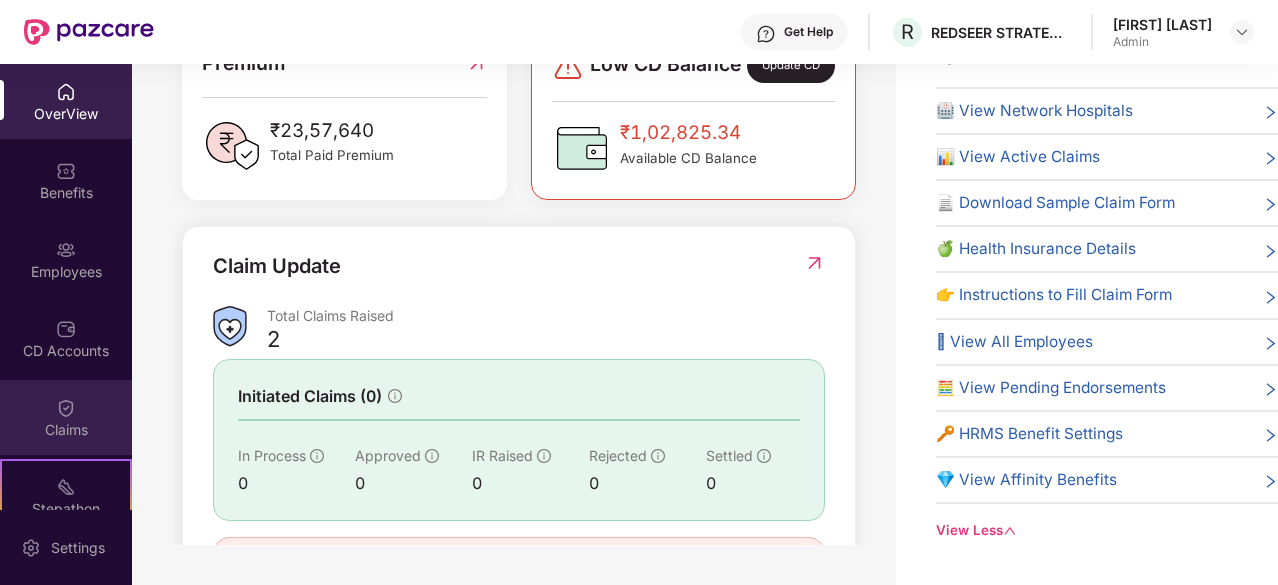 click on "Claims" at bounding box center (66, 430) 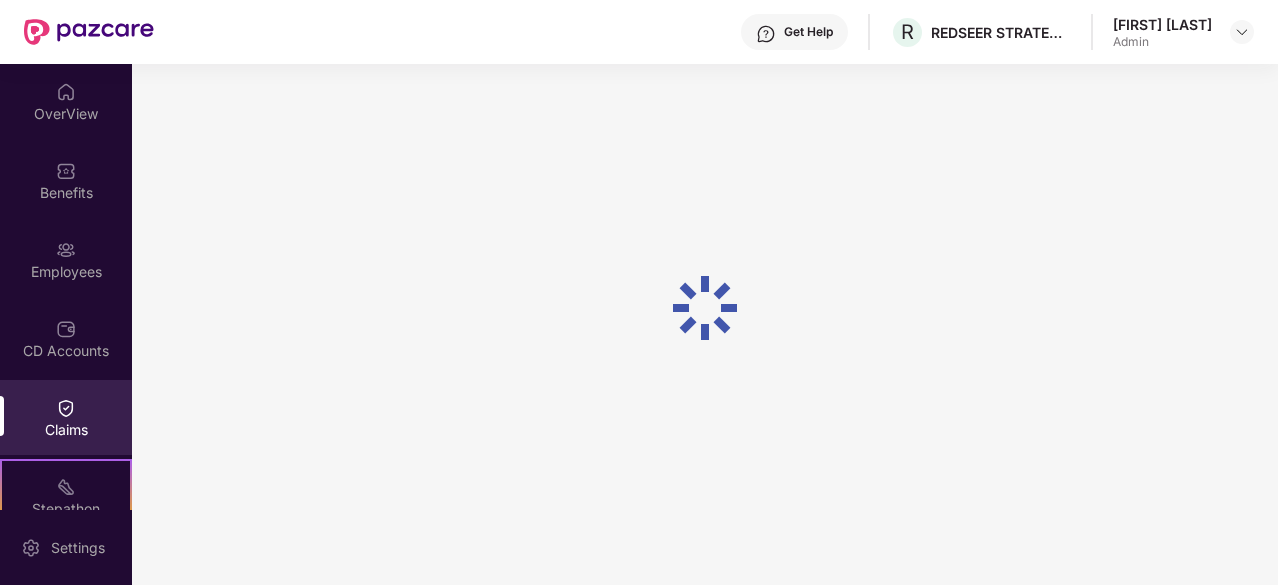 scroll, scrollTop: 0, scrollLeft: 0, axis: both 